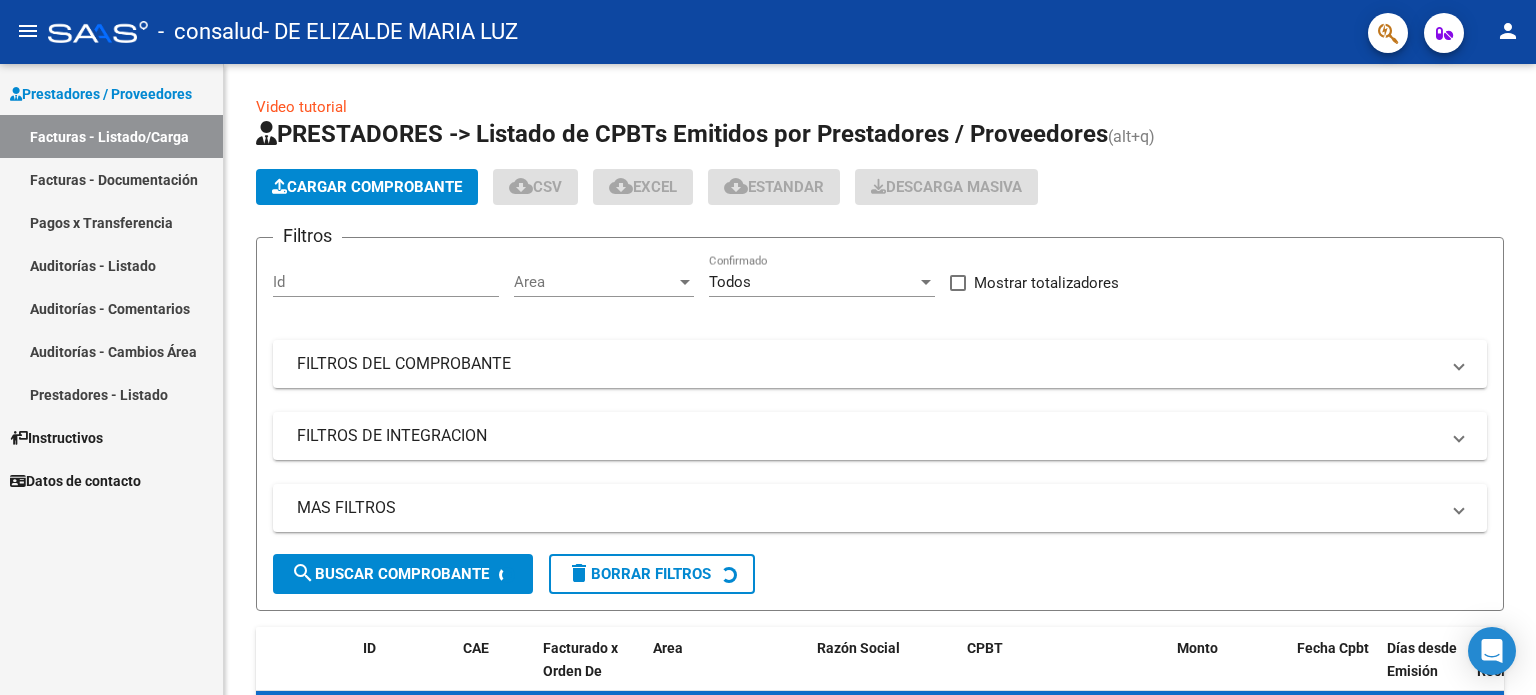 scroll, scrollTop: 0, scrollLeft: 0, axis: both 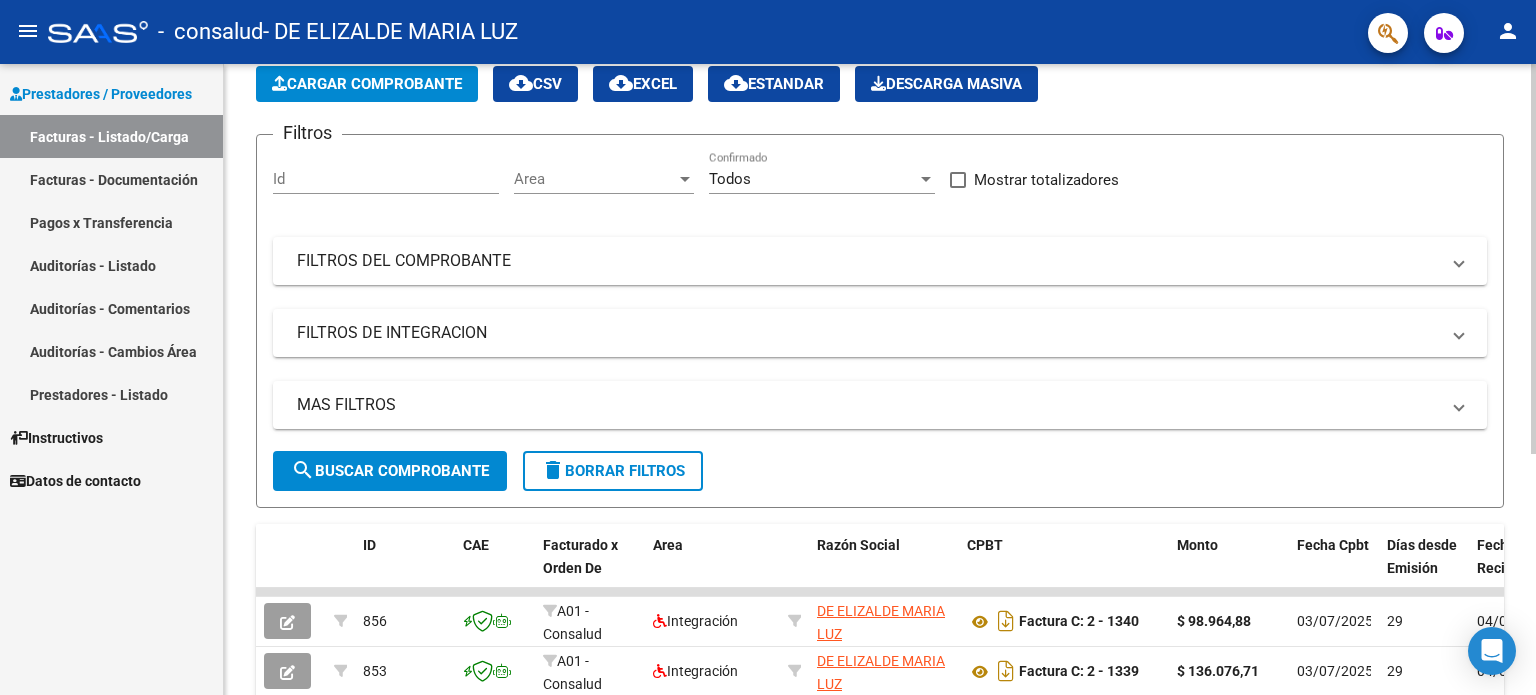 click 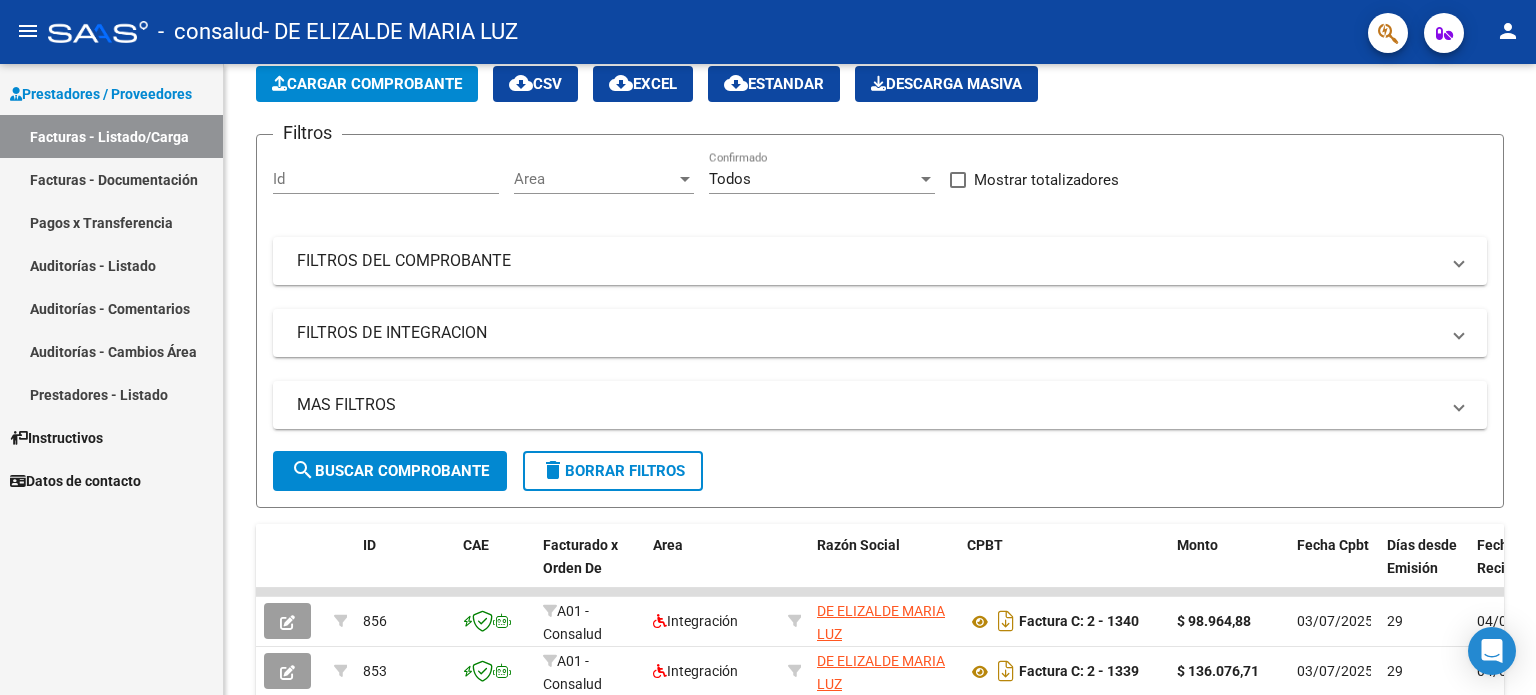 click on "Pagos x Transferencia" at bounding box center (111, 222) 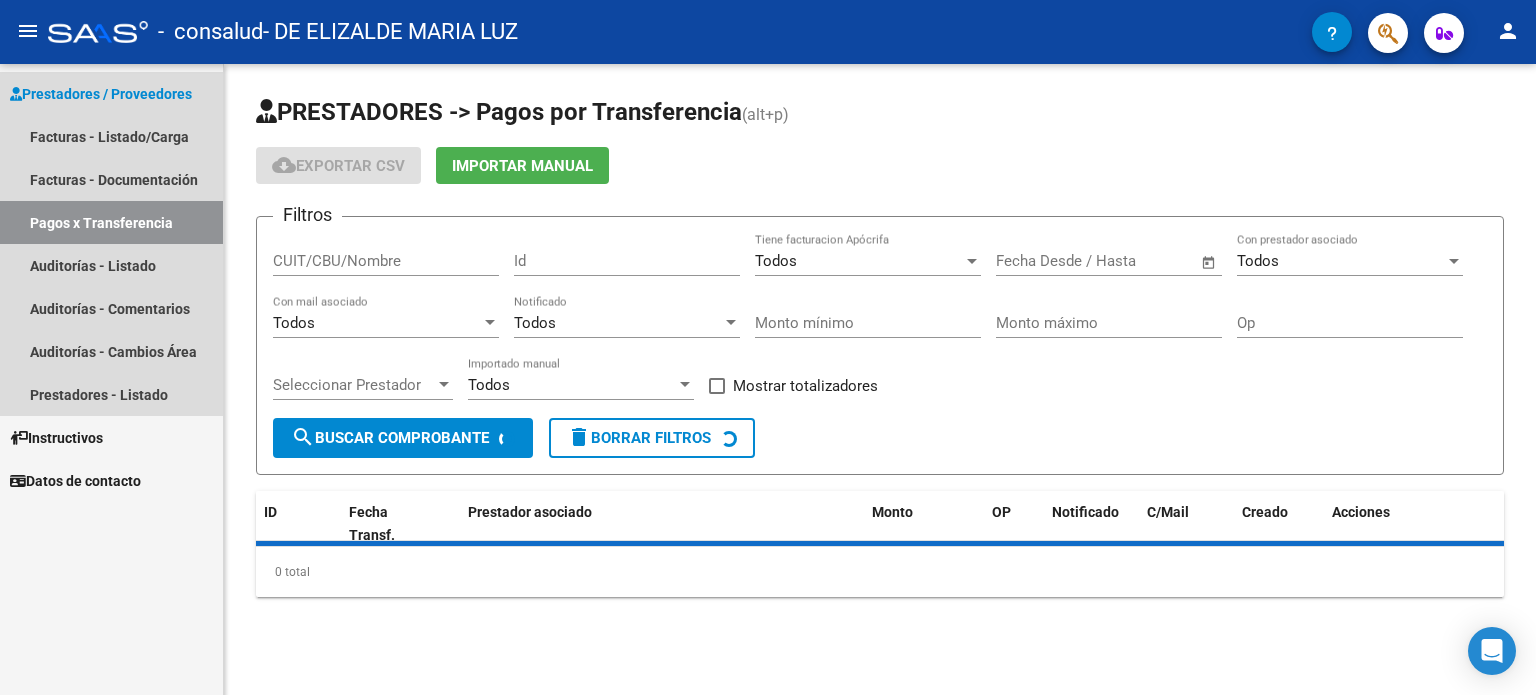 scroll, scrollTop: 0, scrollLeft: 0, axis: both 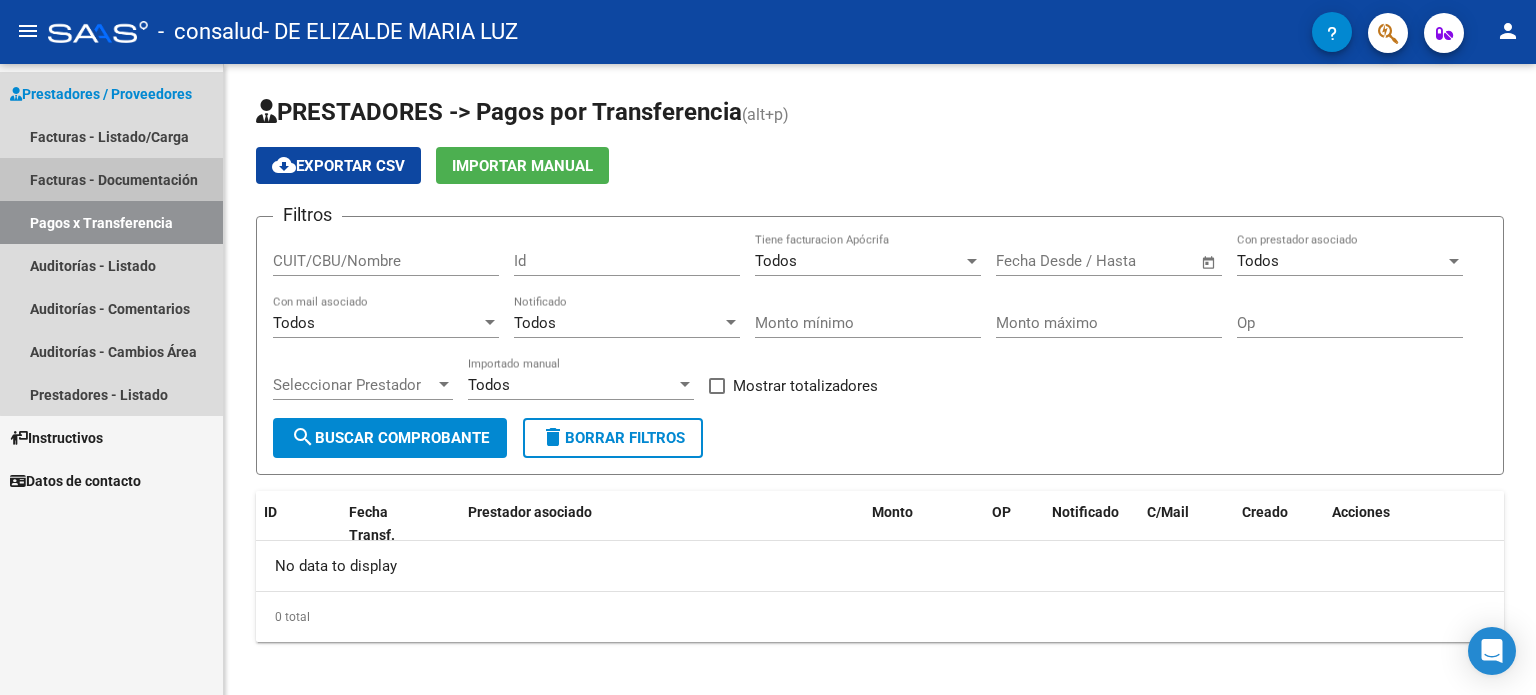 click on "Facturas - Documentación" at bounding box center [111, 179] 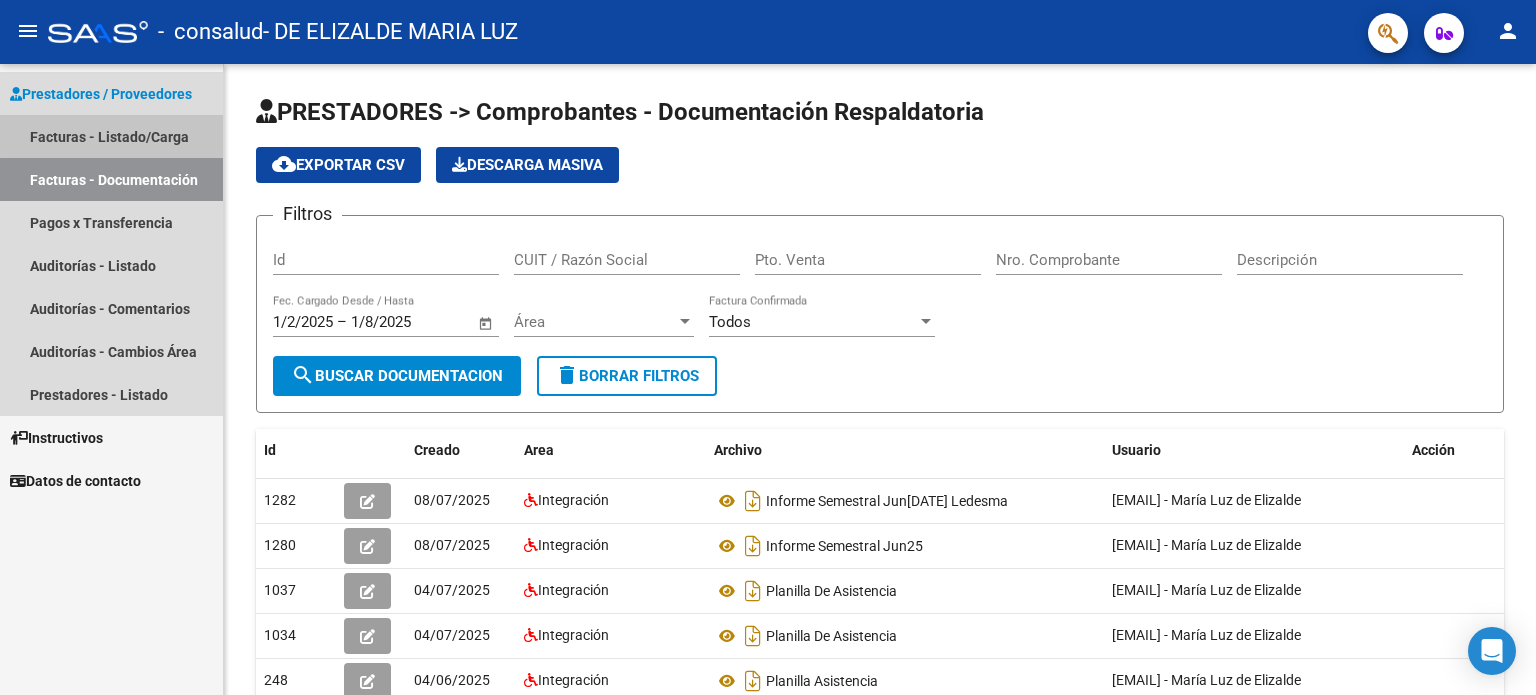 click on "Facturas - Listado/Carga" at bounding box center (111, 136) 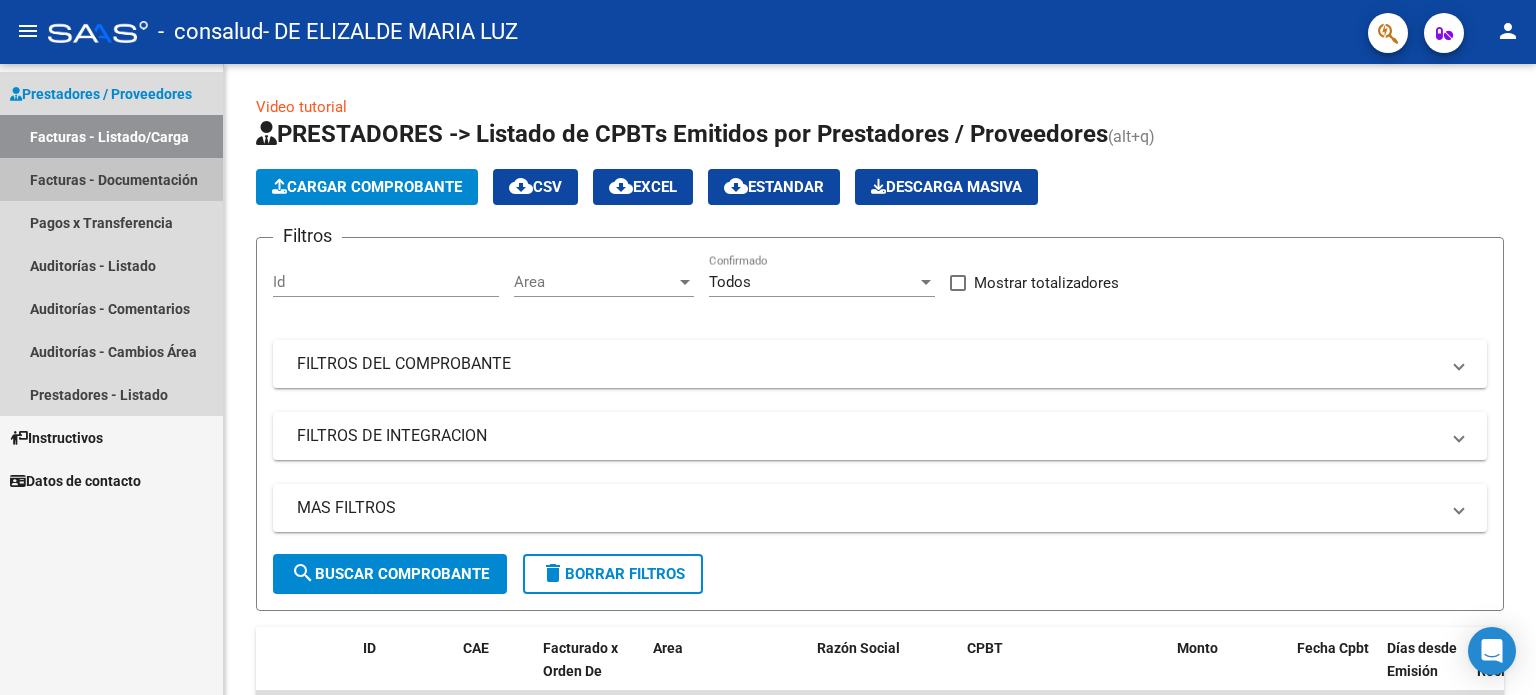 click on "Facturas - Documentación" at bounding box center (111, 179) 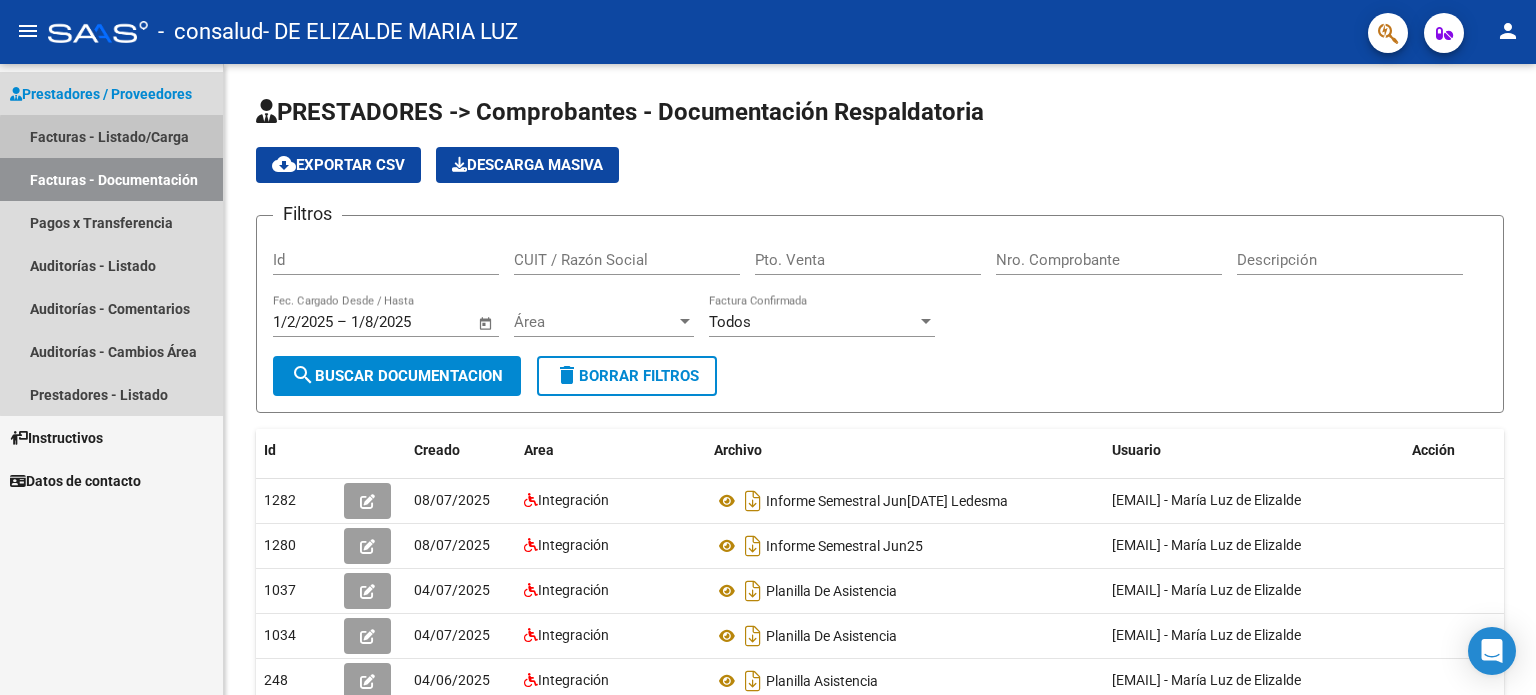 click on "Facturas - Listado/Carga" at bounding box center (111, 136) 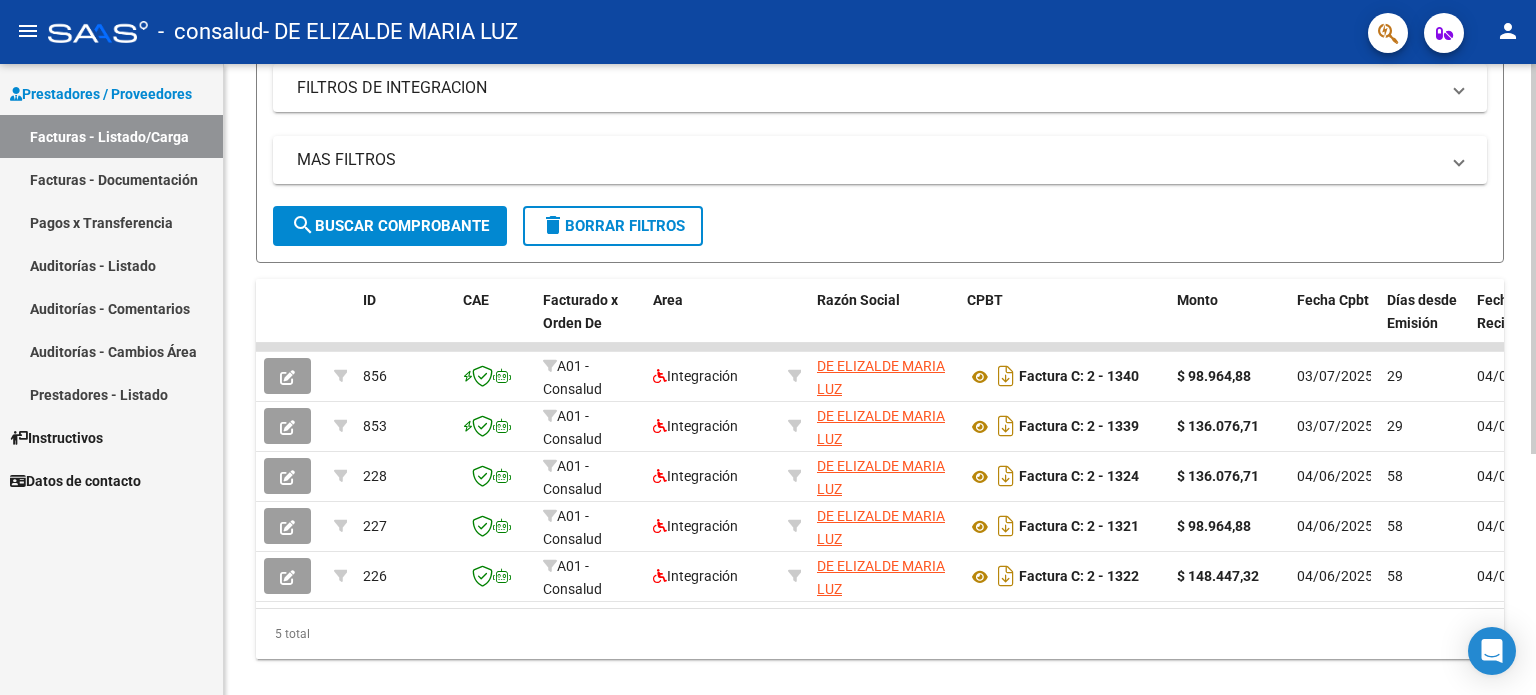 scroll, scrollTop: 346, scrollLeft: 0, axis: vertical 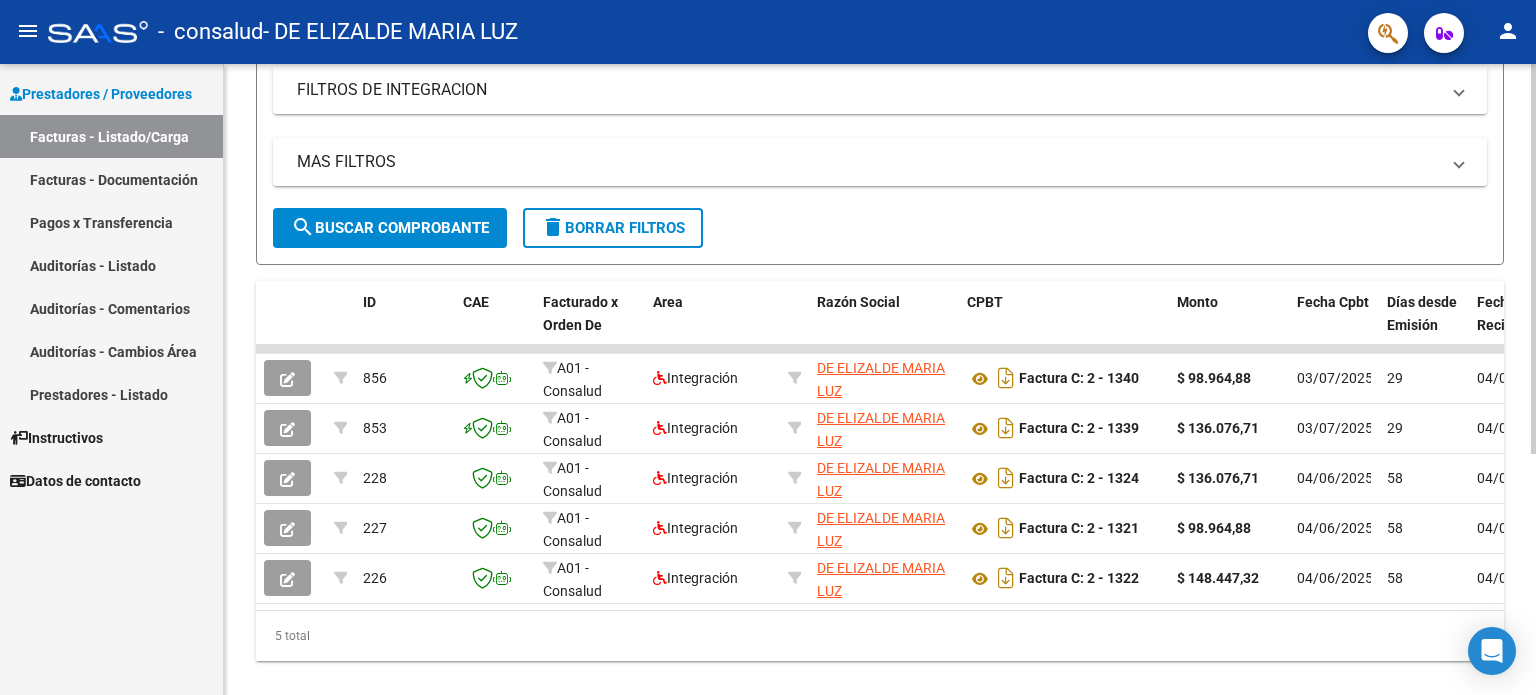 click 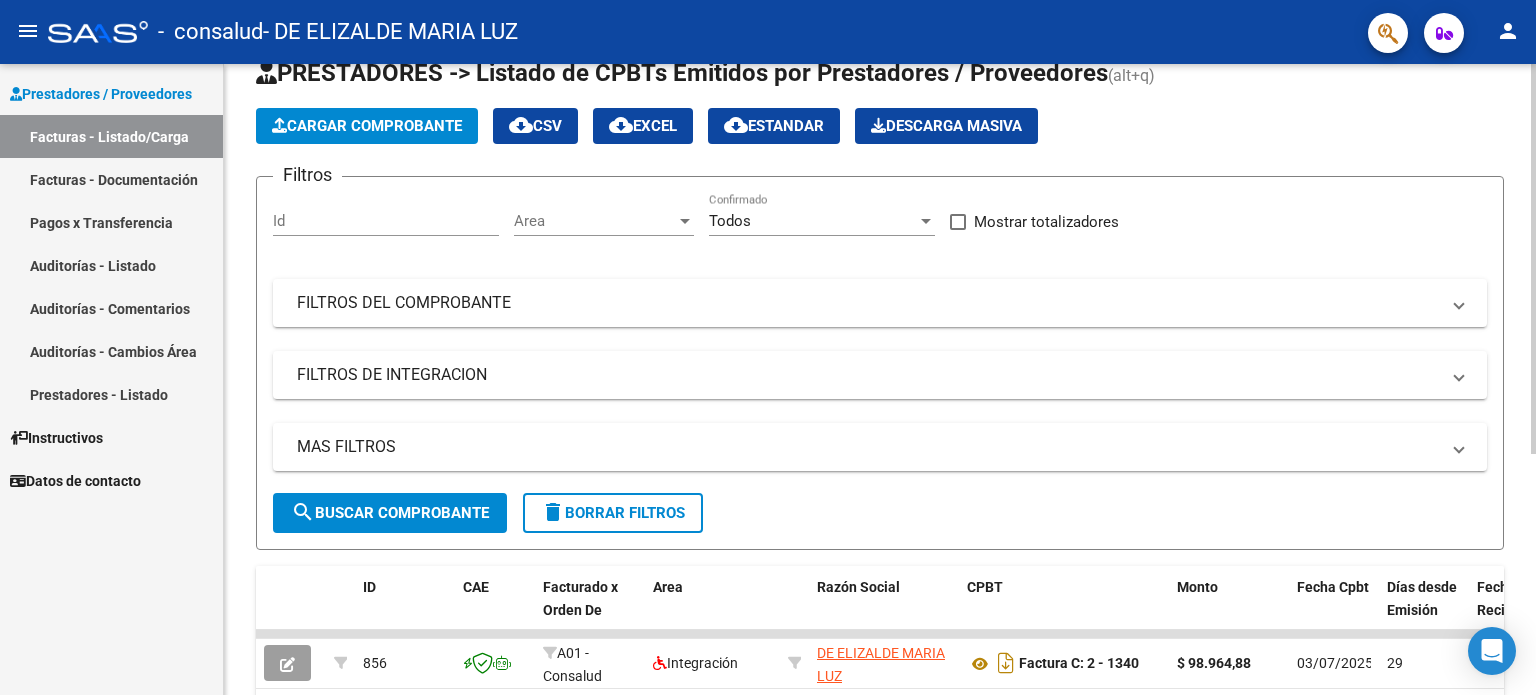 click 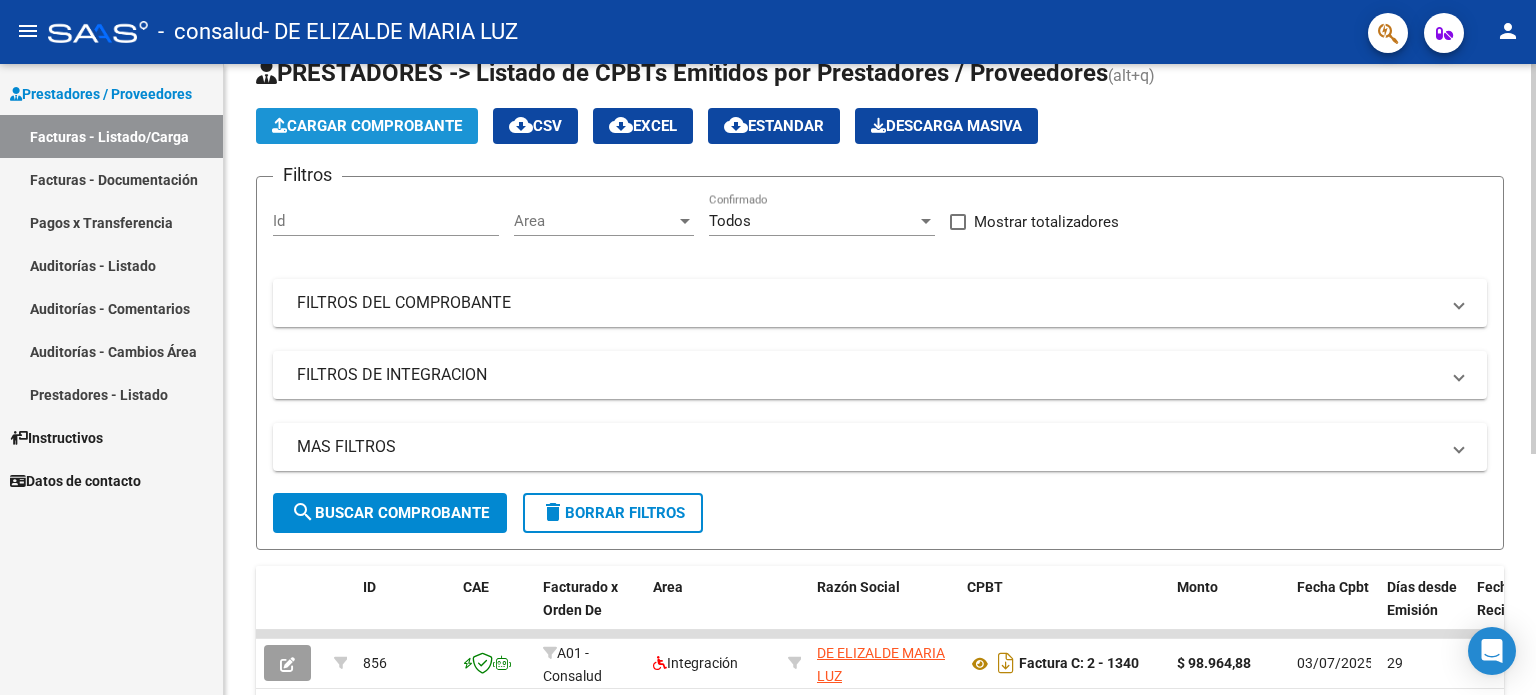 click on "Cargar Comprobante" 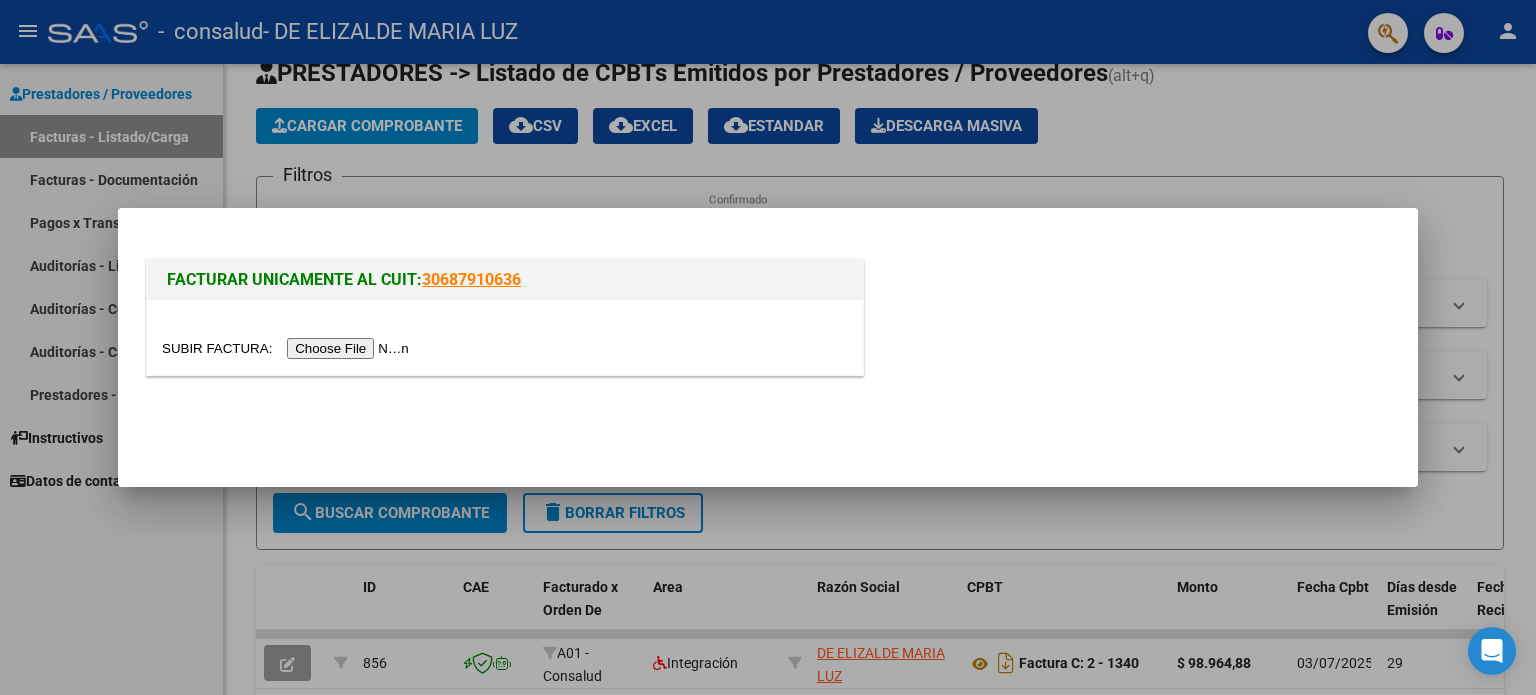 click at bounding box center [288, 348] 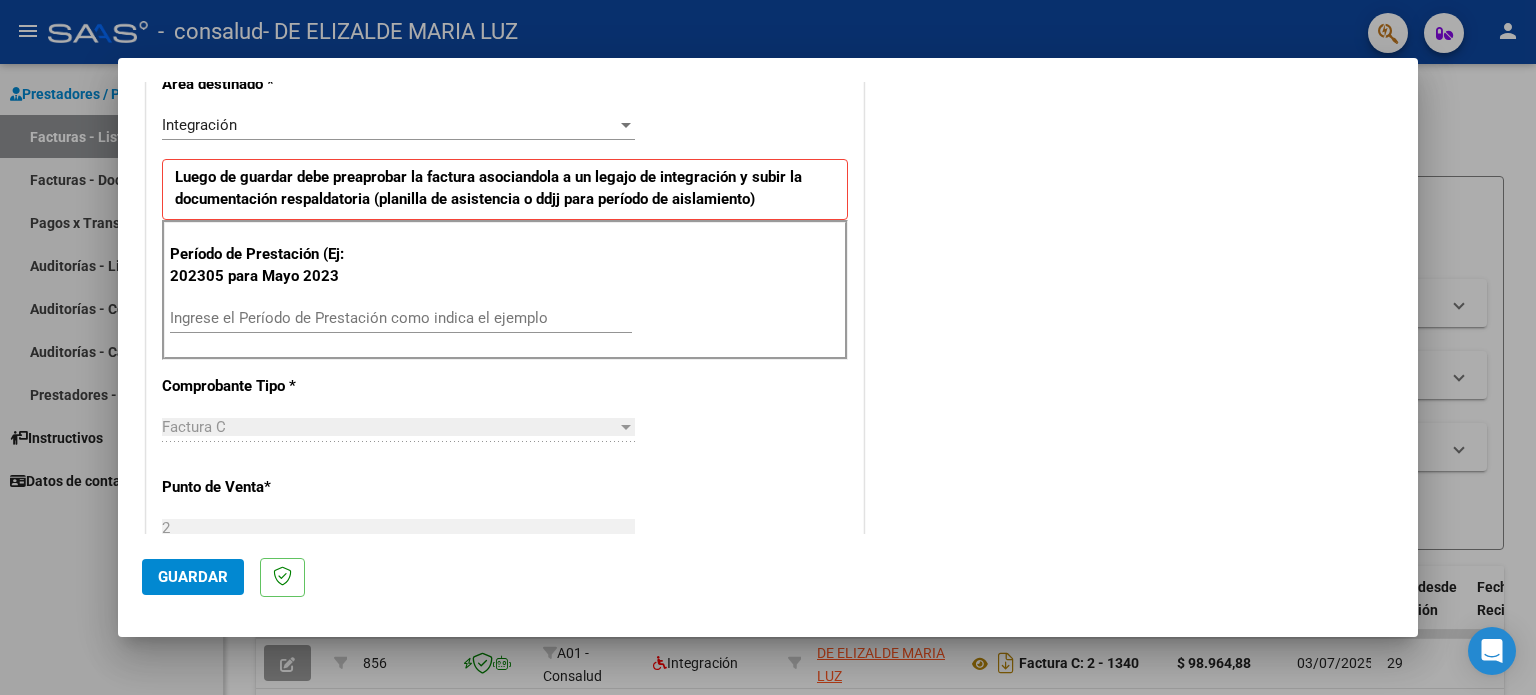 scroll, scrollTop: 448, scrollLeft: 0, axis: vertical 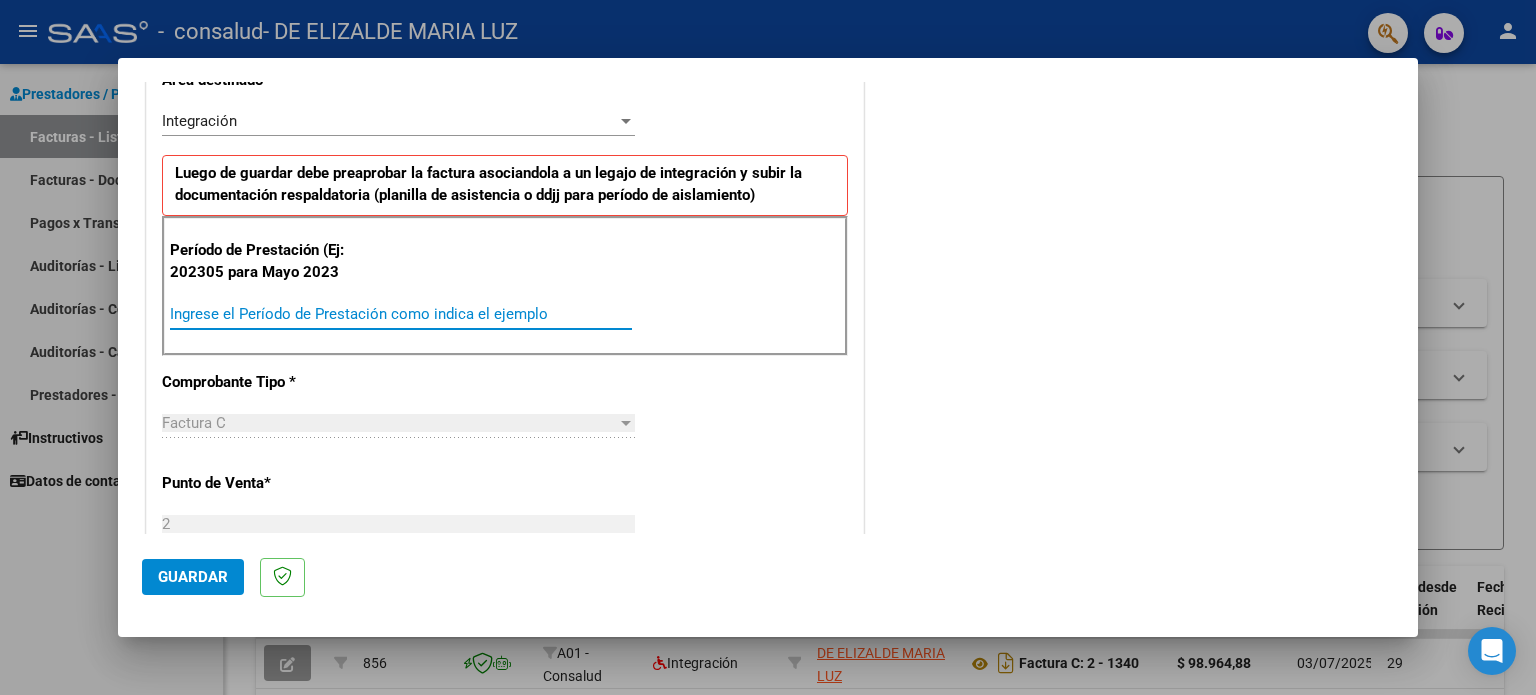 click on "Ingrese el Período de Prestación como indica el ejemplo" at bounding box center (401, 314) 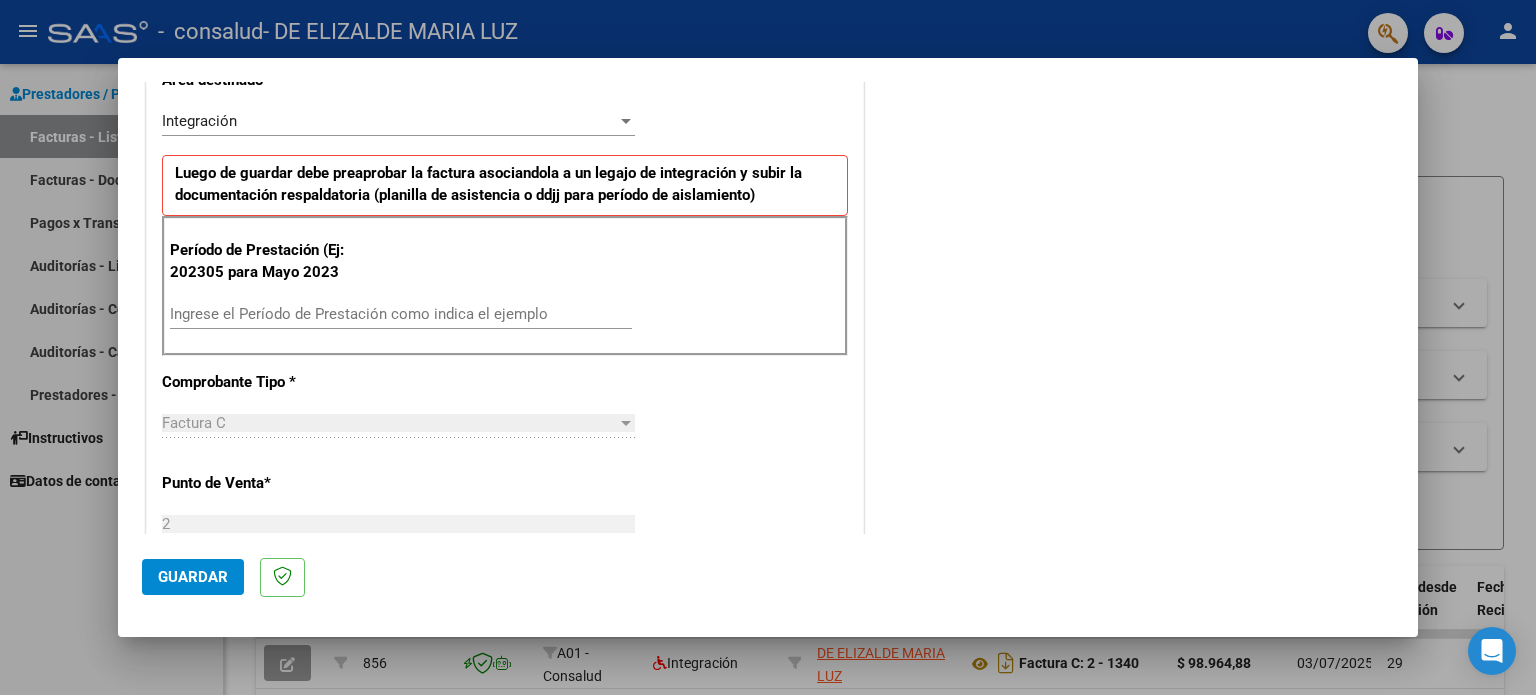 click on "COMENTARIOS Comentarios del Prestador / Gerenciador:" at bounding box center (1131, 507) 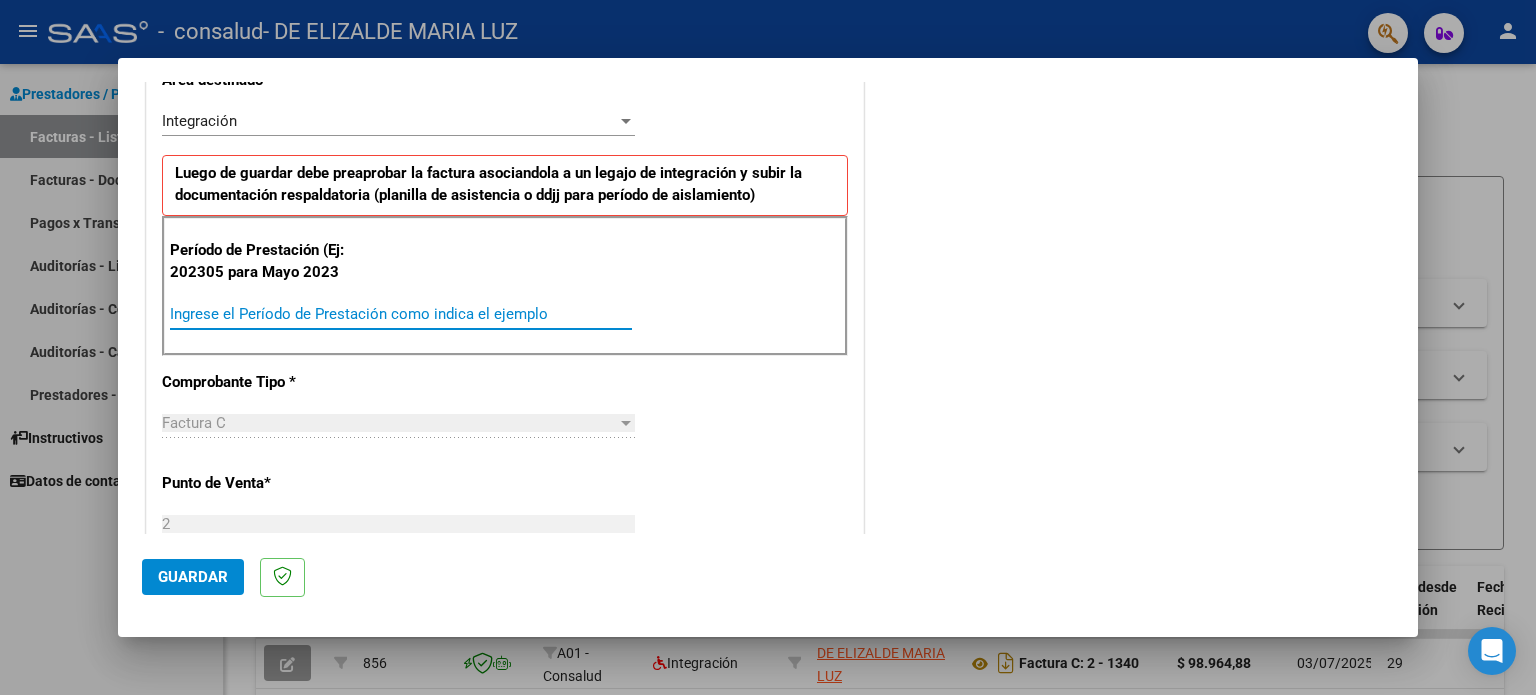 click on "Ingrese el Período de Prestación como indica el ejemplo" at bounding box center (401, 314) 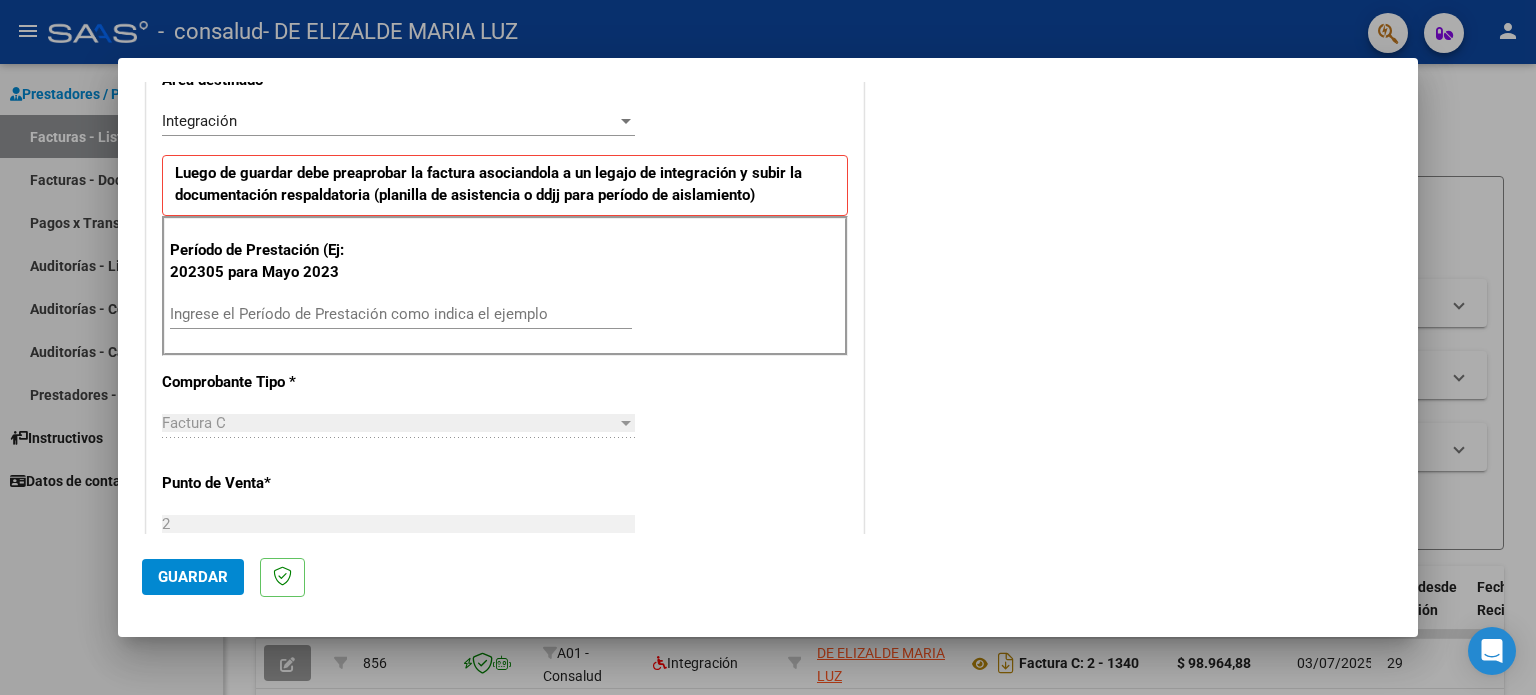 click on "Ingrese el Período de Prestación como indica el ejemplo" at bounding box center [401, 314] 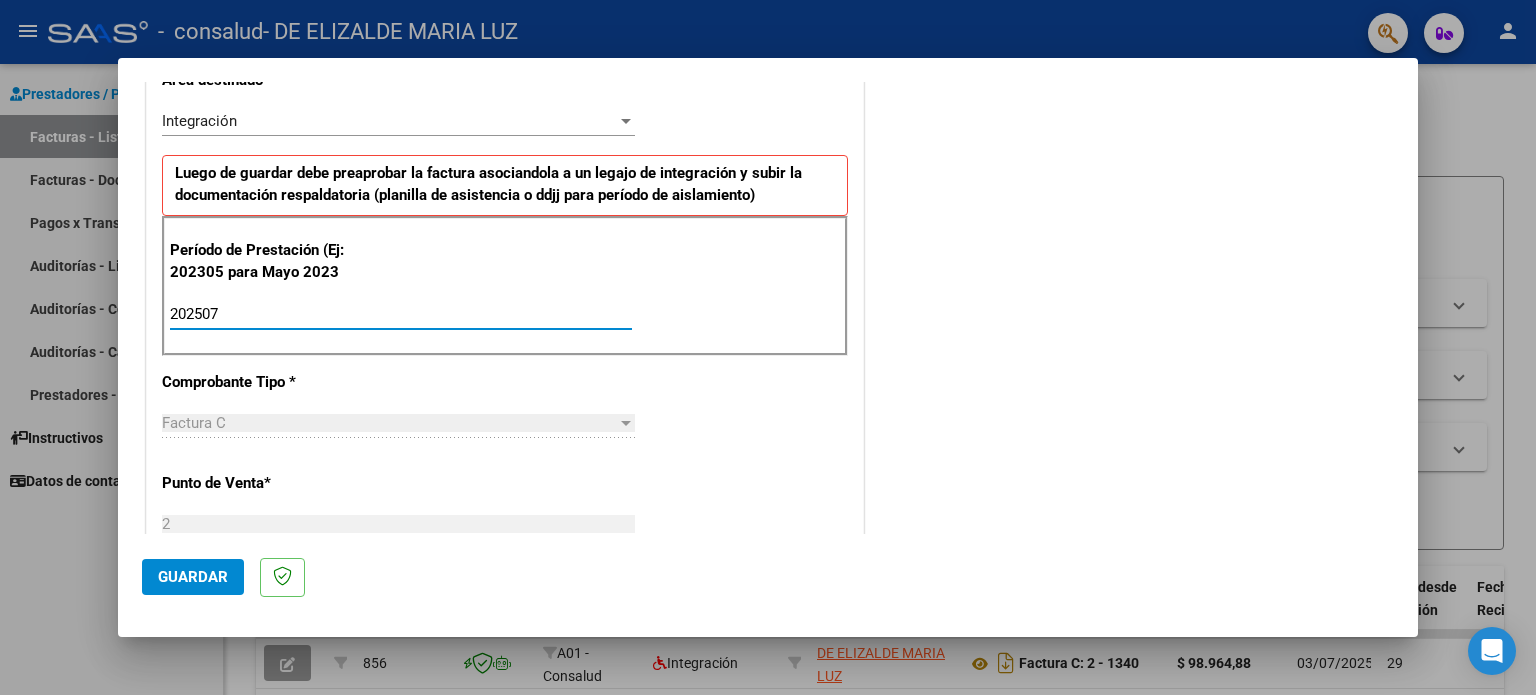 type on "202507" 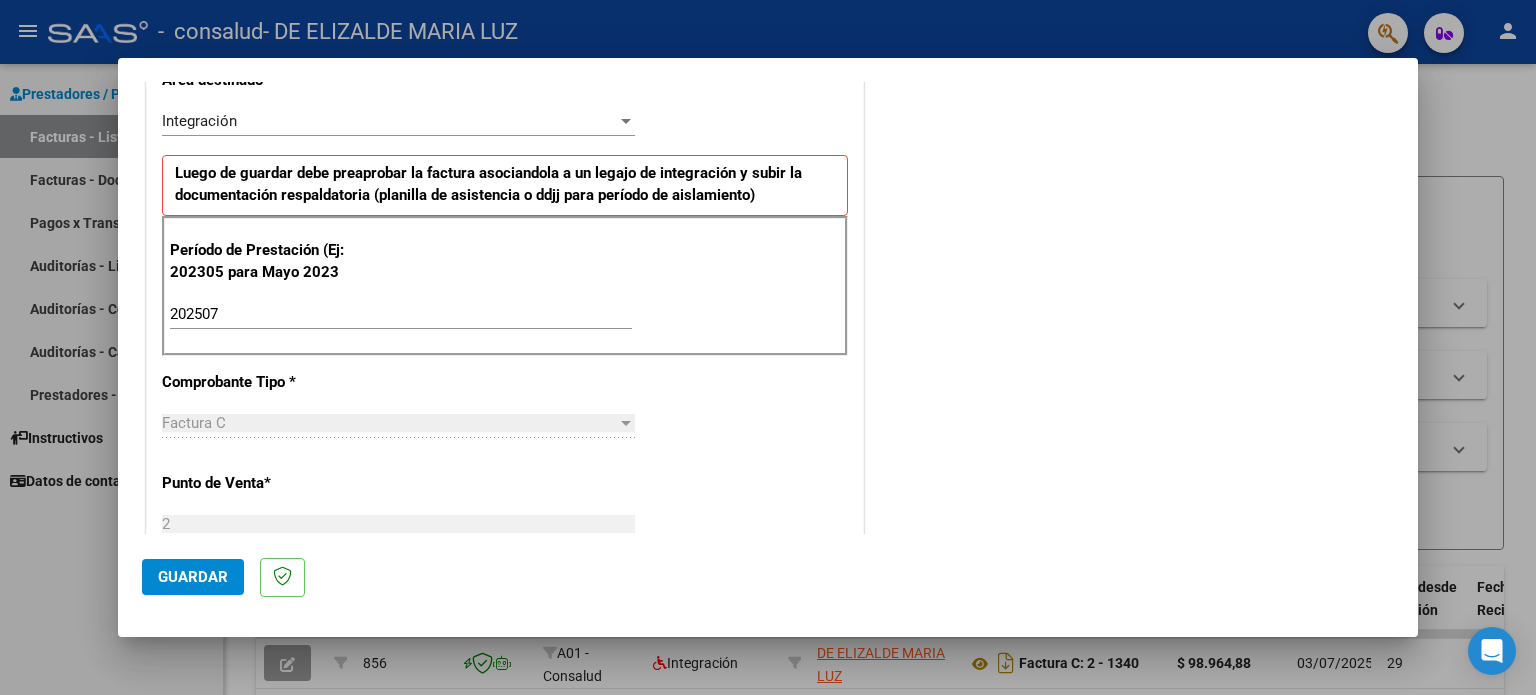 click on "COMENTARIOS Comentarios del Prestador / Gerenciador:" at bounding box center (1131, 507) 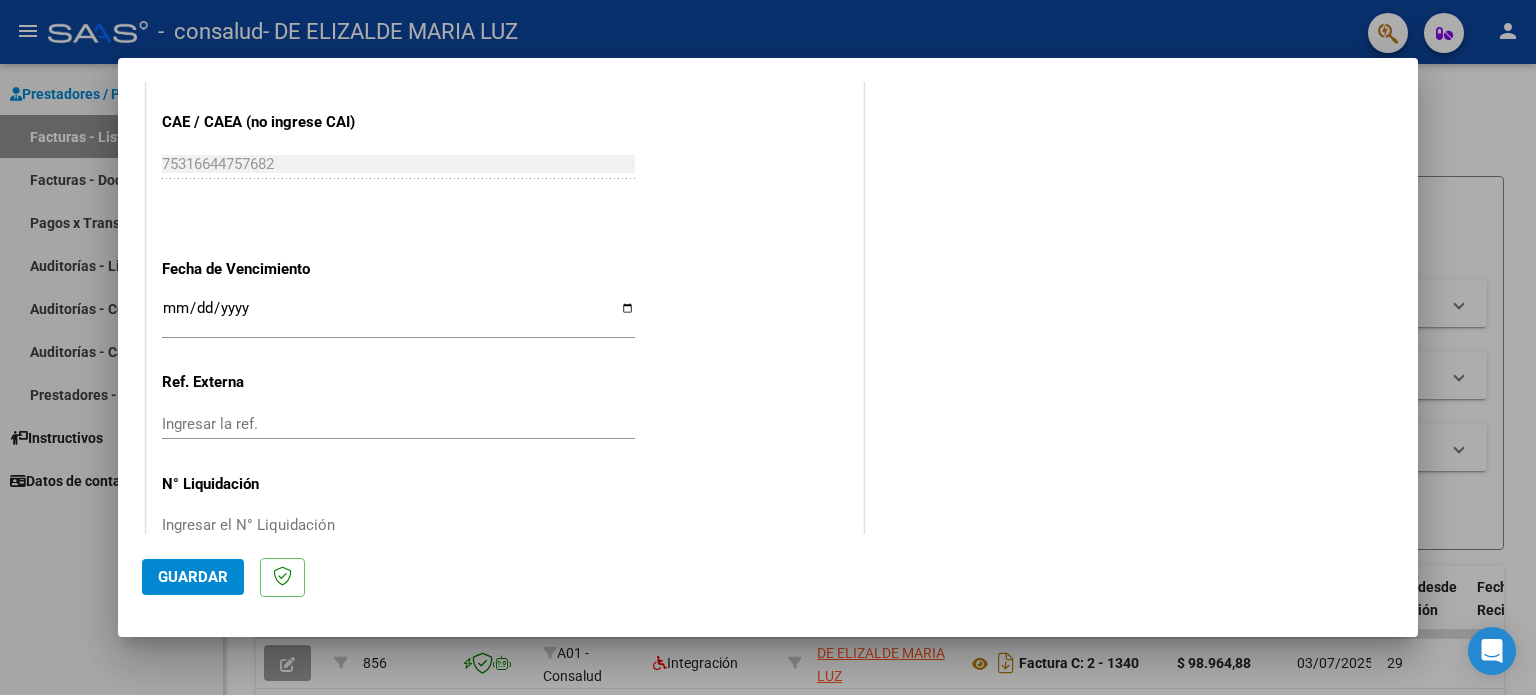 scroll, scrollTop: 1268, scrollLeft: 0, axis: vertical 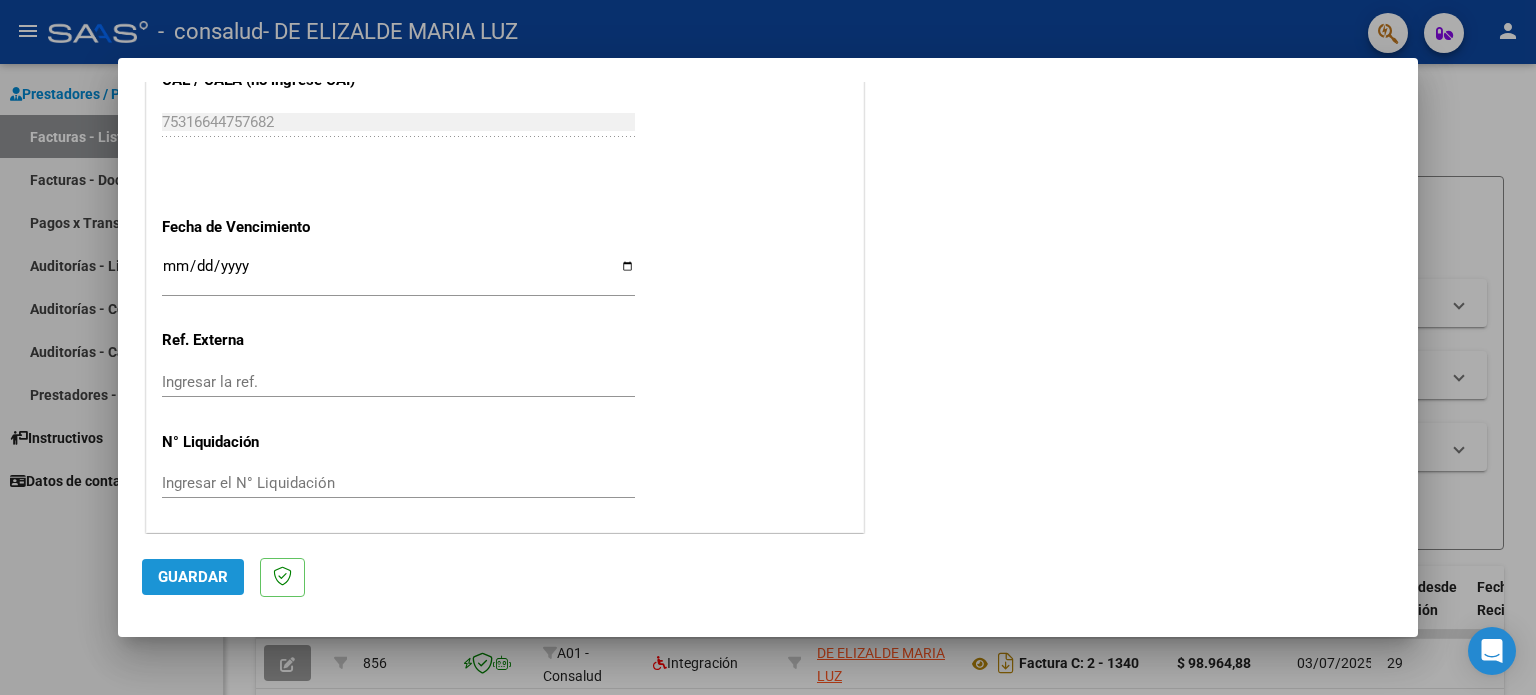 click on "Guardar" 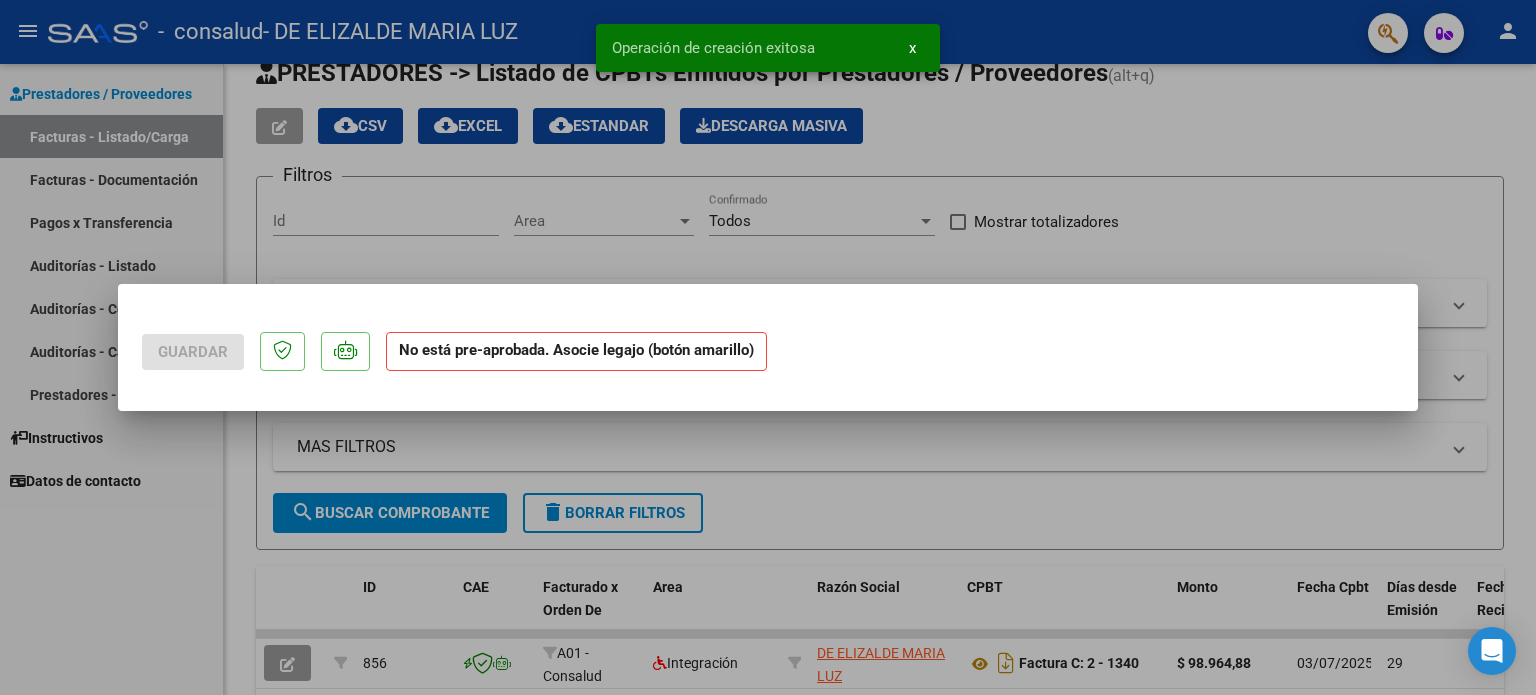 scroll, scrollTop: 0, scrollLeft: 0, axis: both 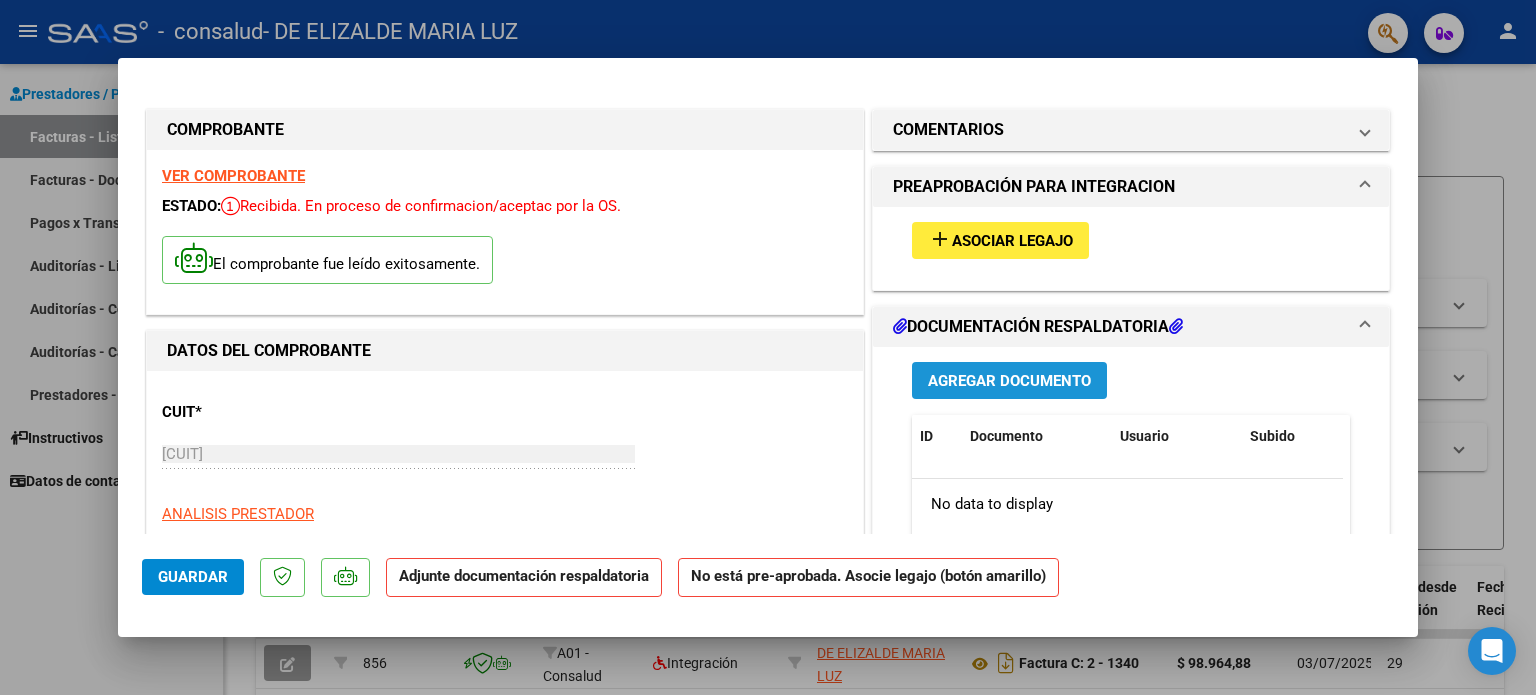 click on "Agregar Documento" at bounding box center (1009, 381) 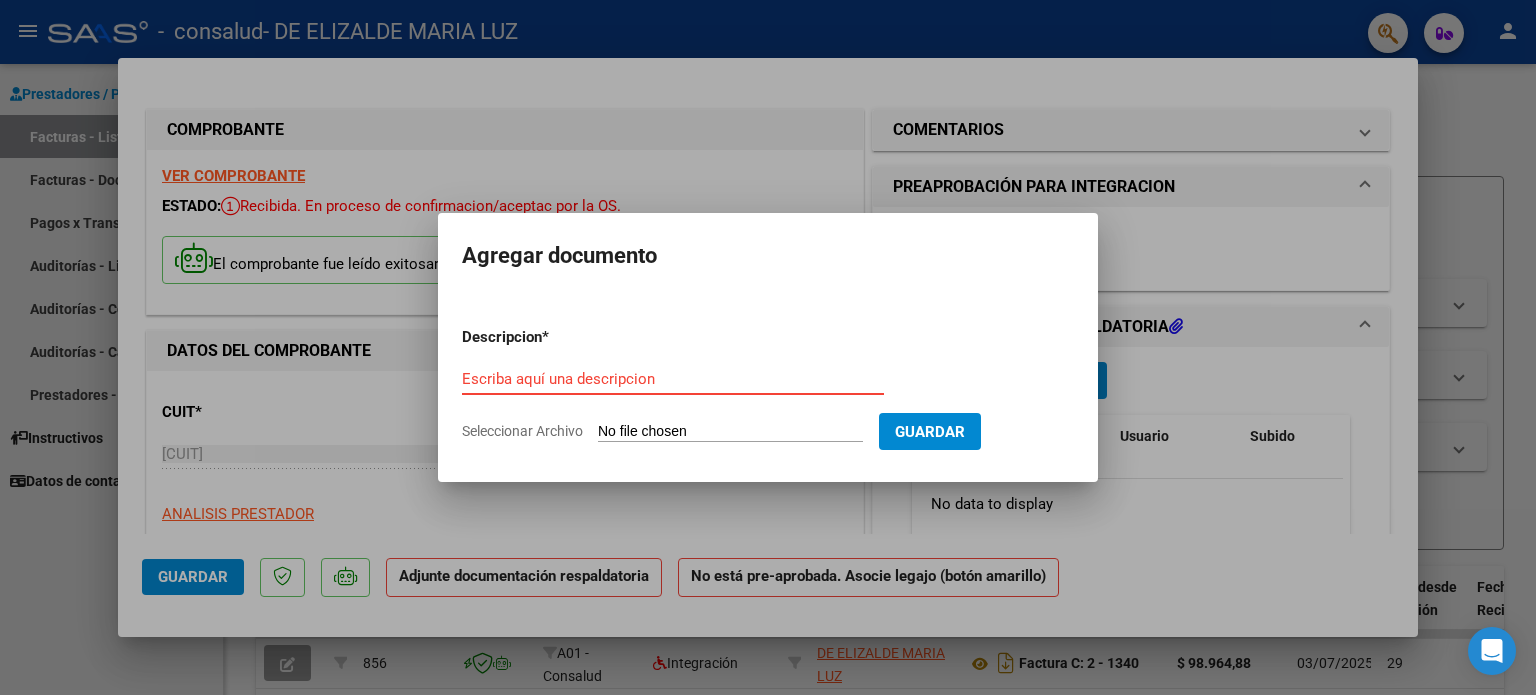 click on "Seleccionar Archivo" at bounding box center [730, 432] 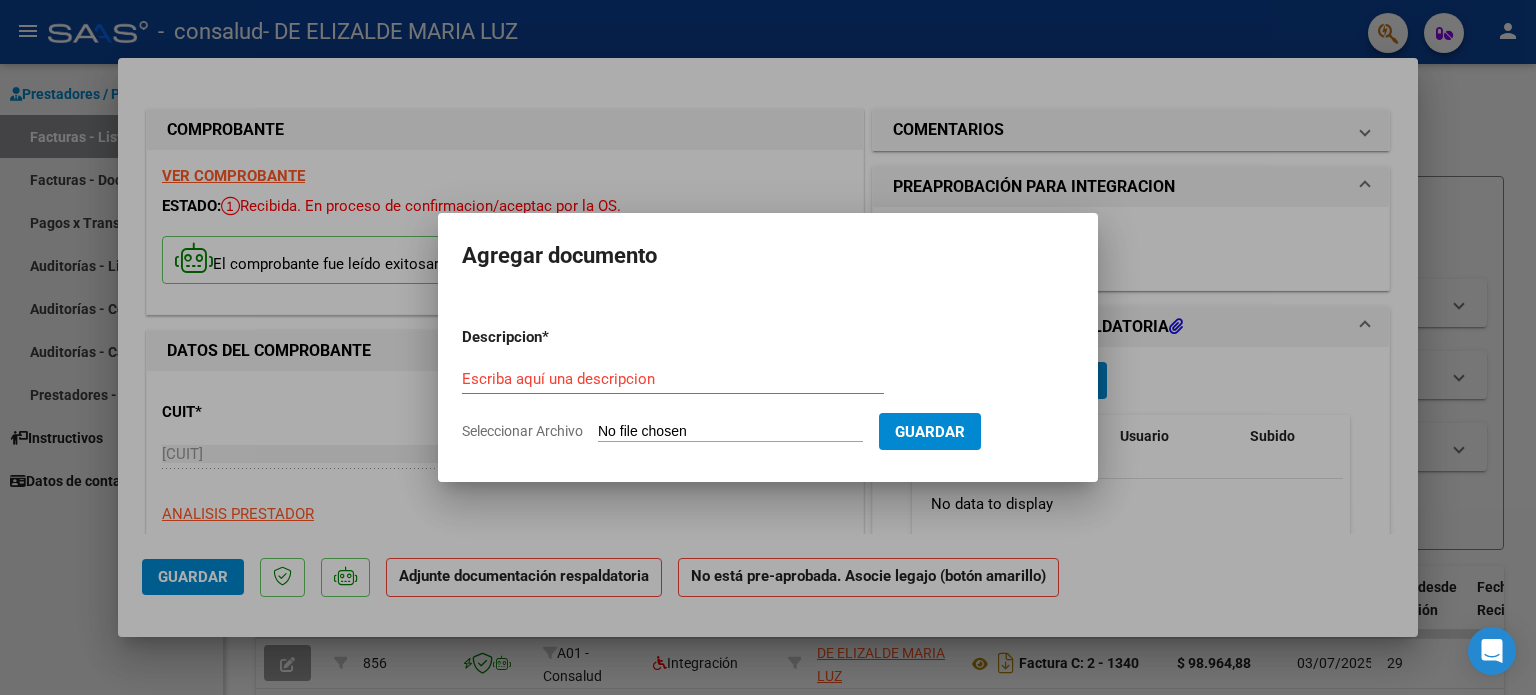 click on "Descripcion  *   Escriba aquí una descripcion  Seleccionar Archivo Guardar" at bounding box center [768, 384] 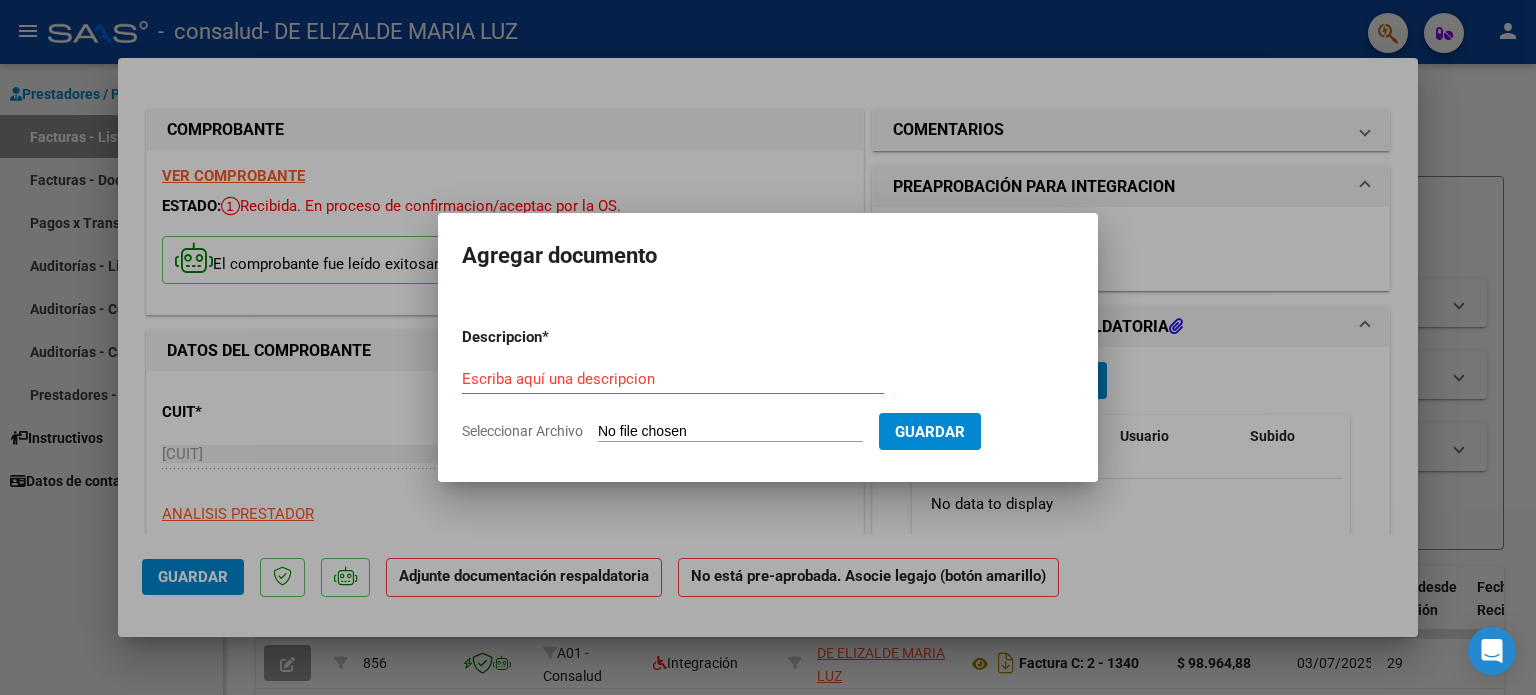 click on "Escriba aquí una descripcion" at bounding box center (673, 379) 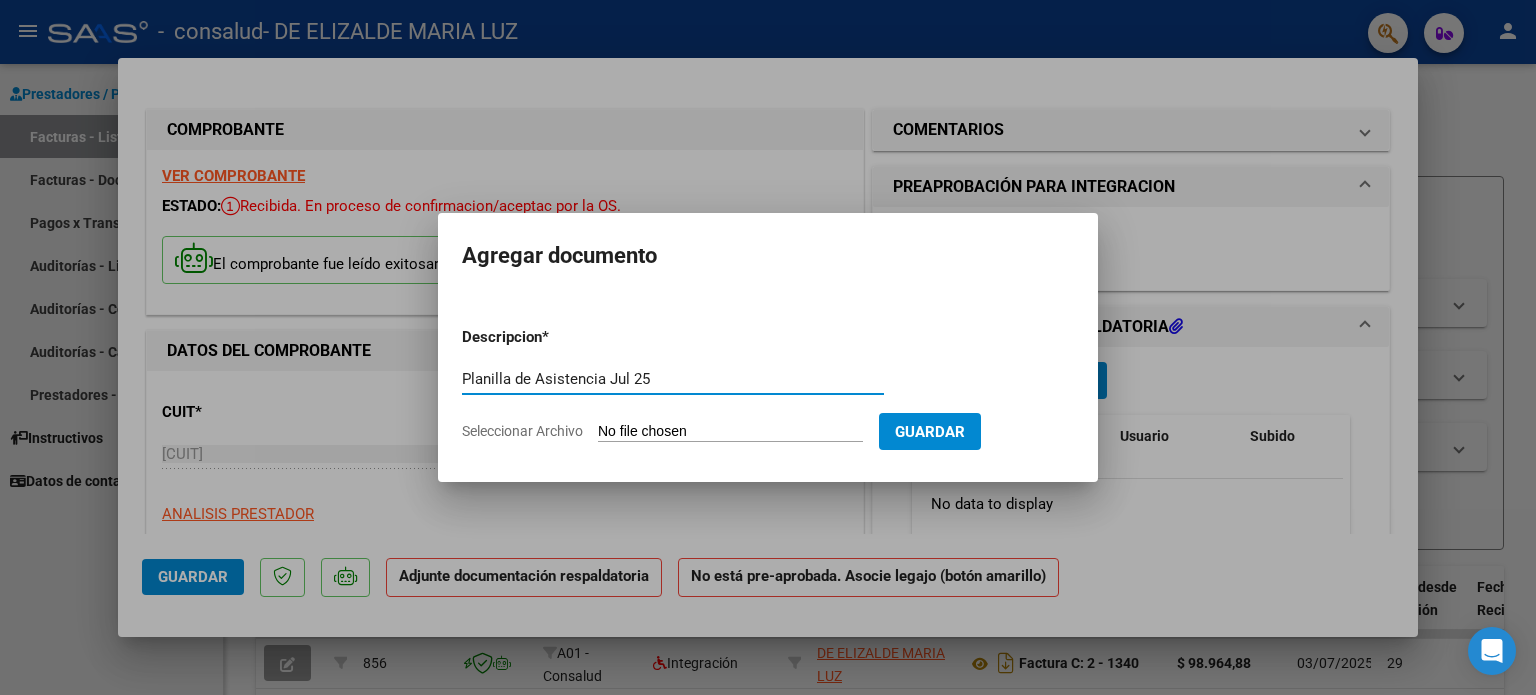 type on "Planilla de Asistencia Jul 25" 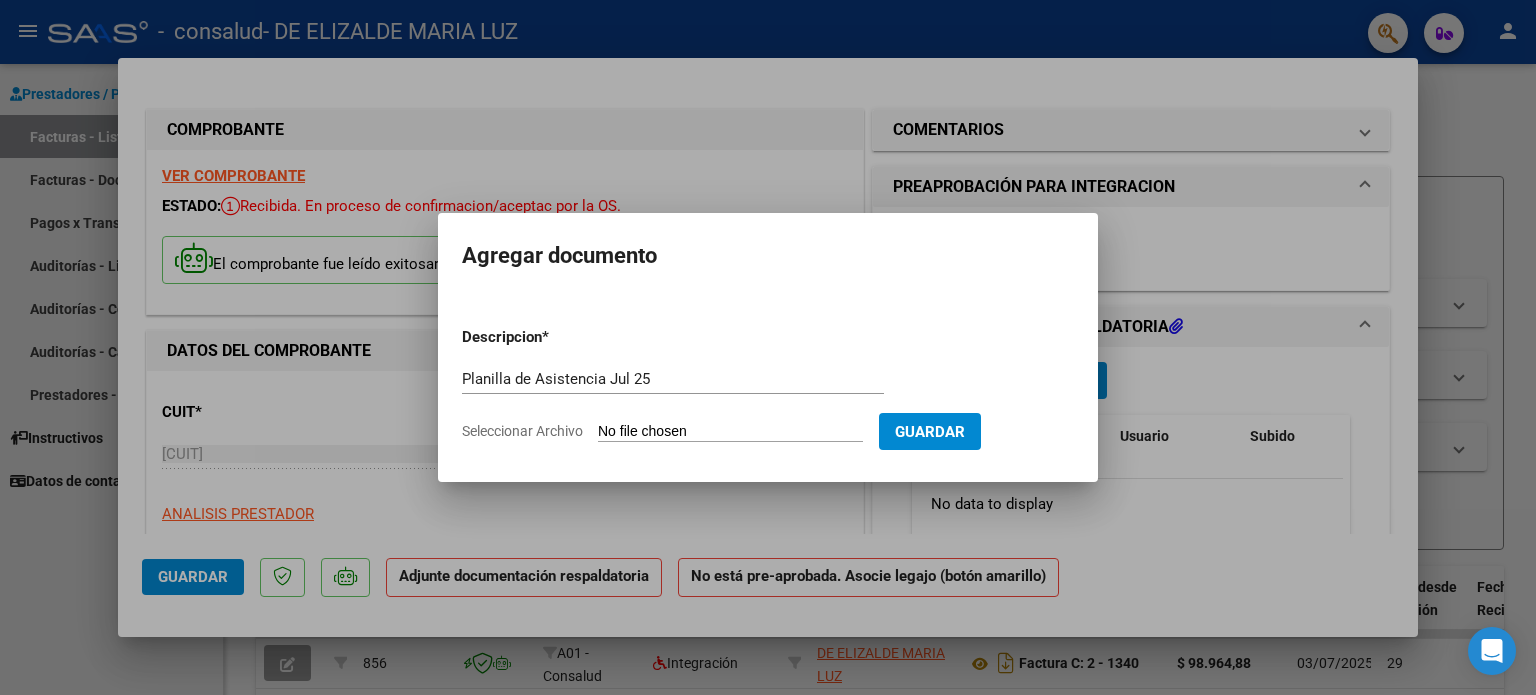 click on "Seleccionar Archivo" 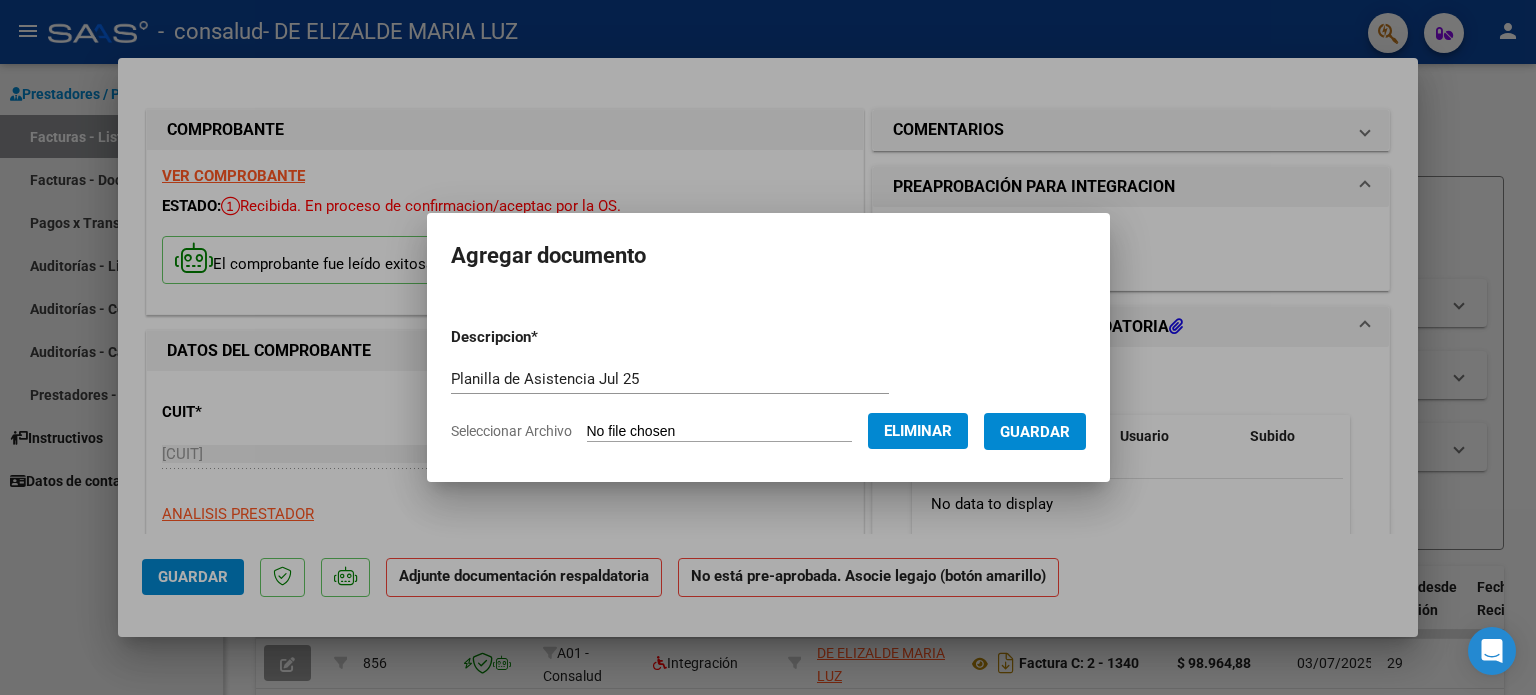click on "Guardar" at bounding box center [1035, 432] 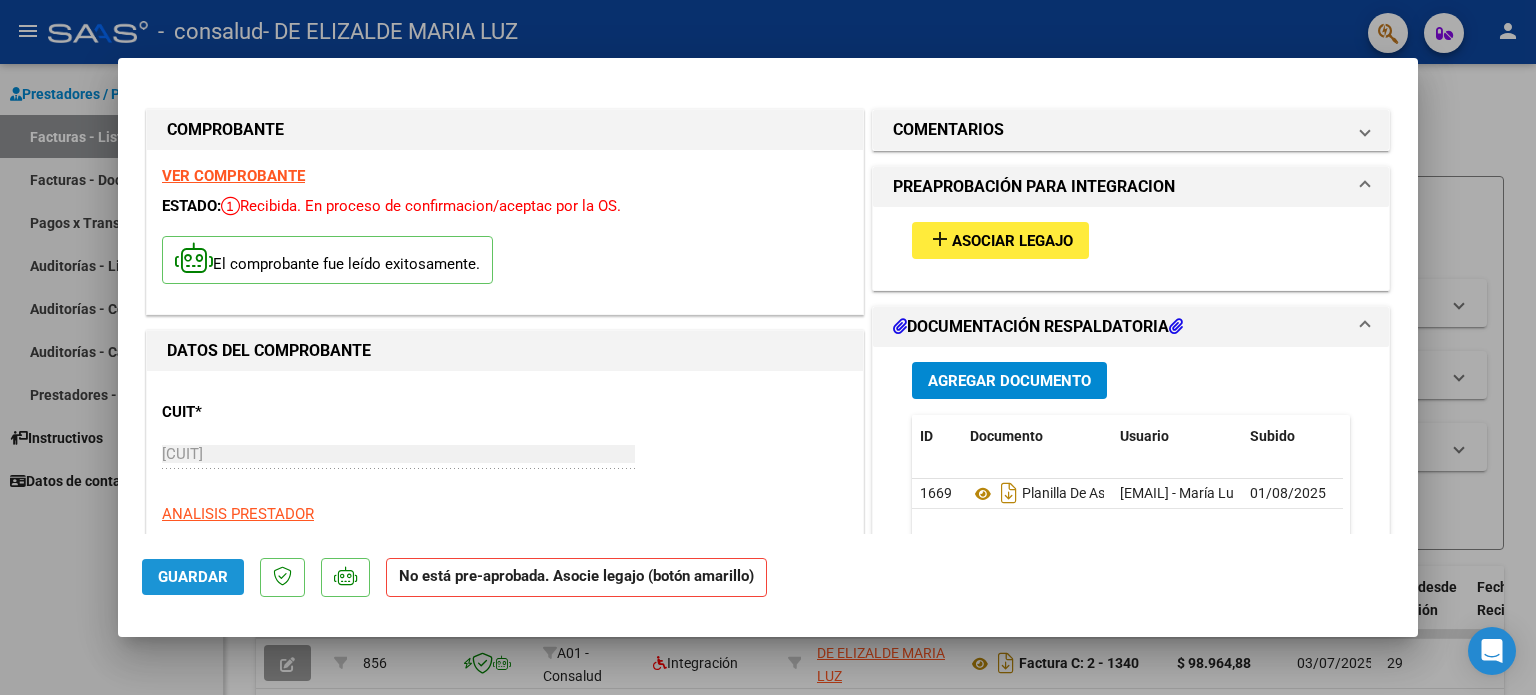 click on "Guardar" 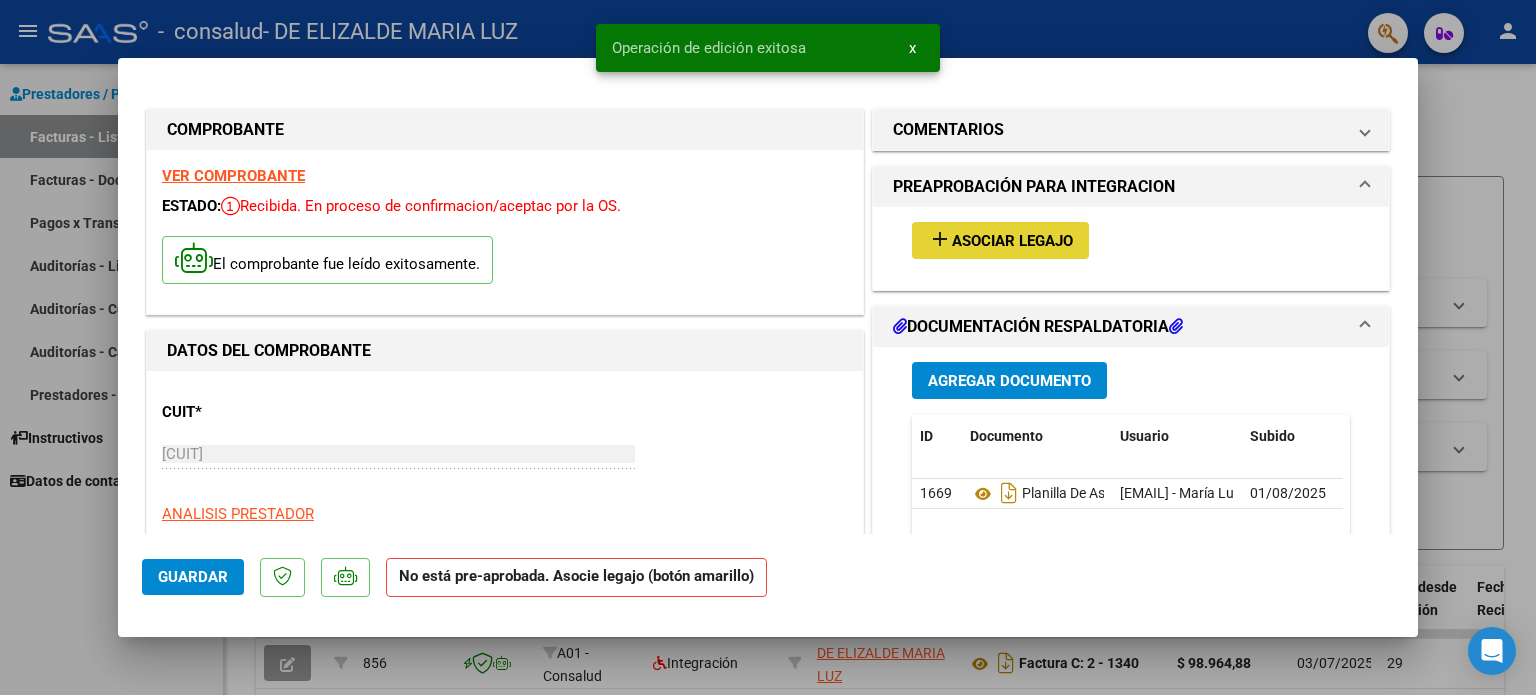 click on "Asociar Legajo" at bounding box center (1012, 241) 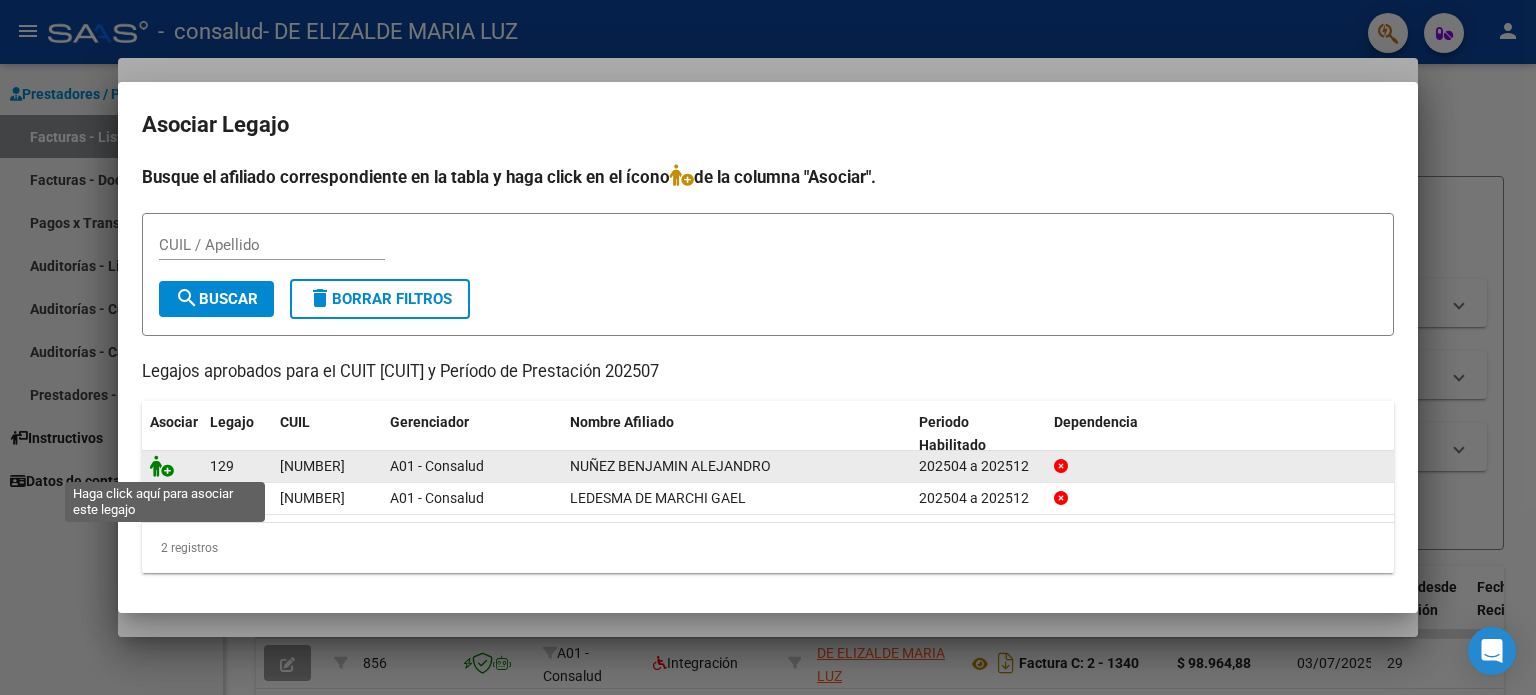 click 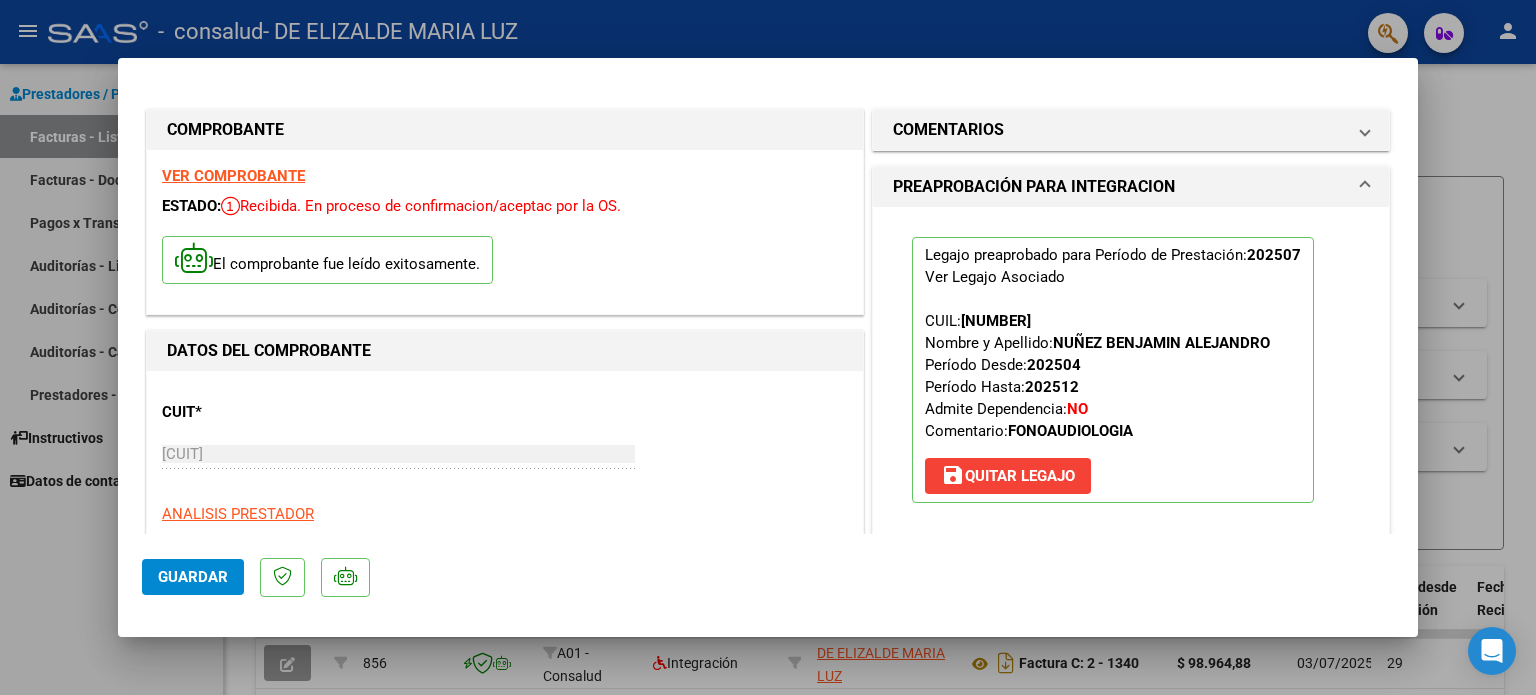 click on "Guardar" 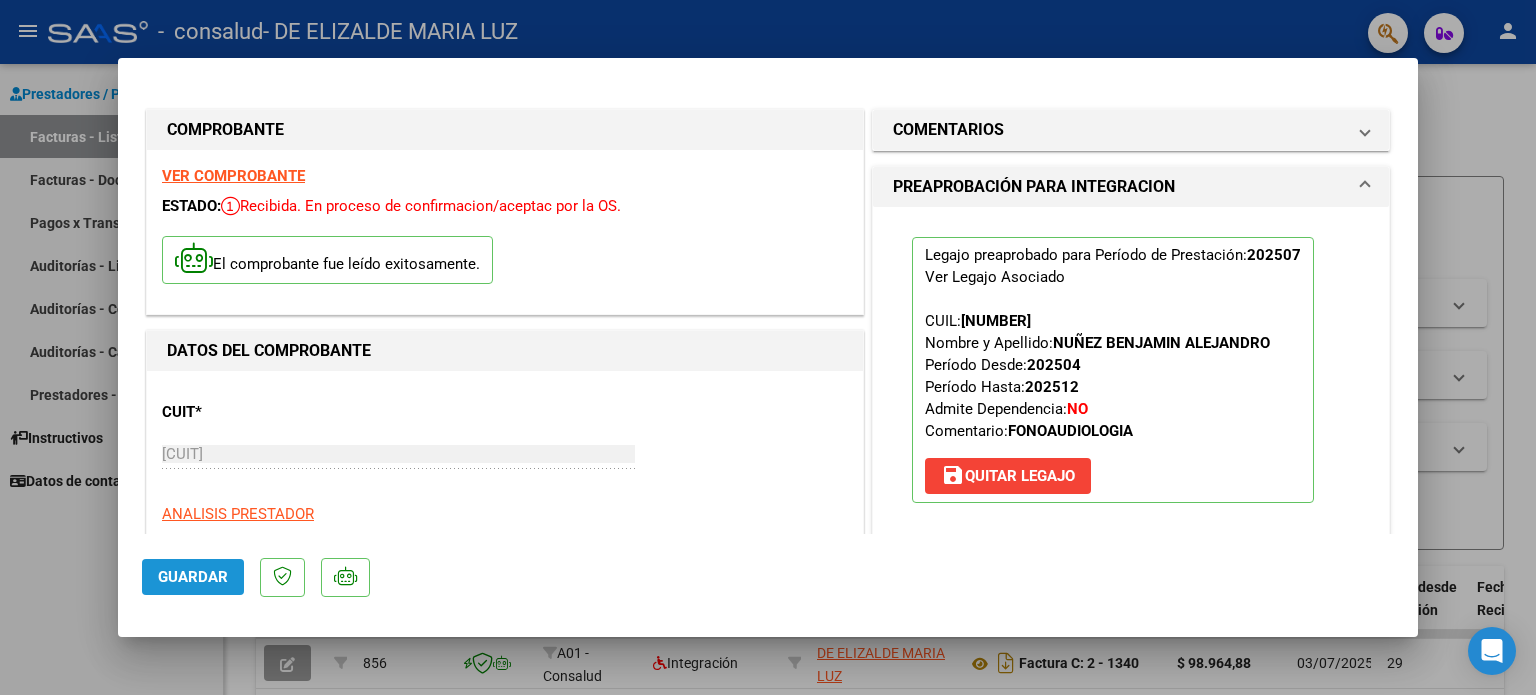 click on "Guardar" 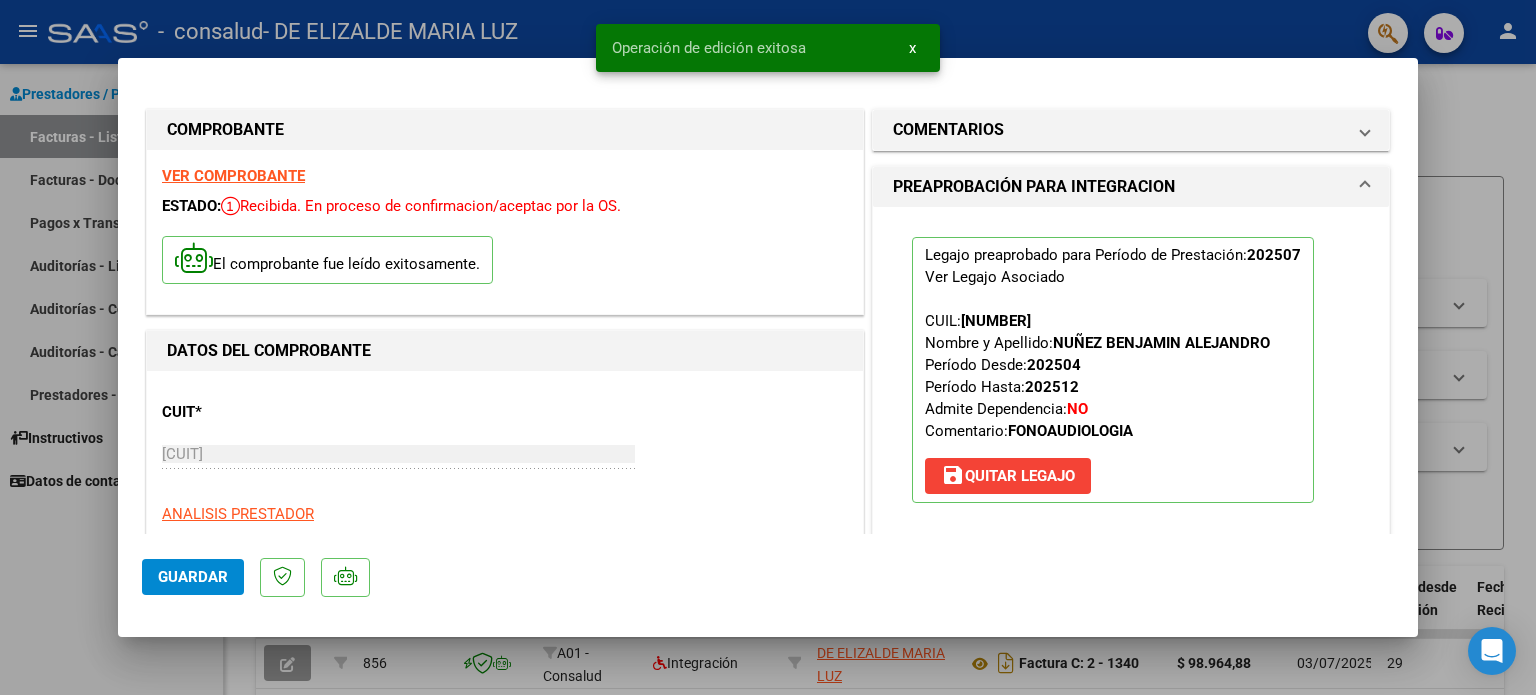 click on "CUIT  *   27-26435991-6 Ingresar CUIT  ANALISIS PRESTADOR  DE ELIZALDE MARIA LUZ  ARCA Padrón" at bounding box center (505, 474) 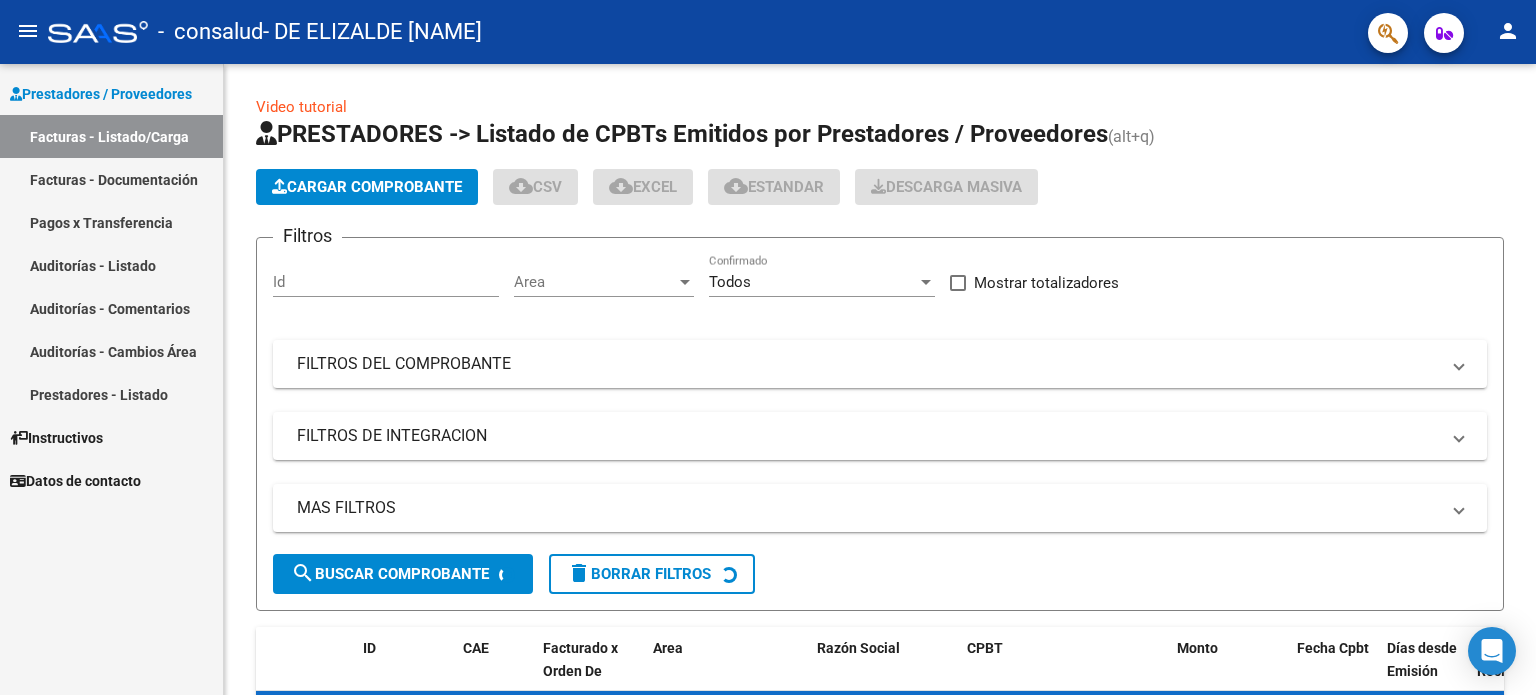 scroll, scrollTop: 0, scrollLeft: 0, axis: both 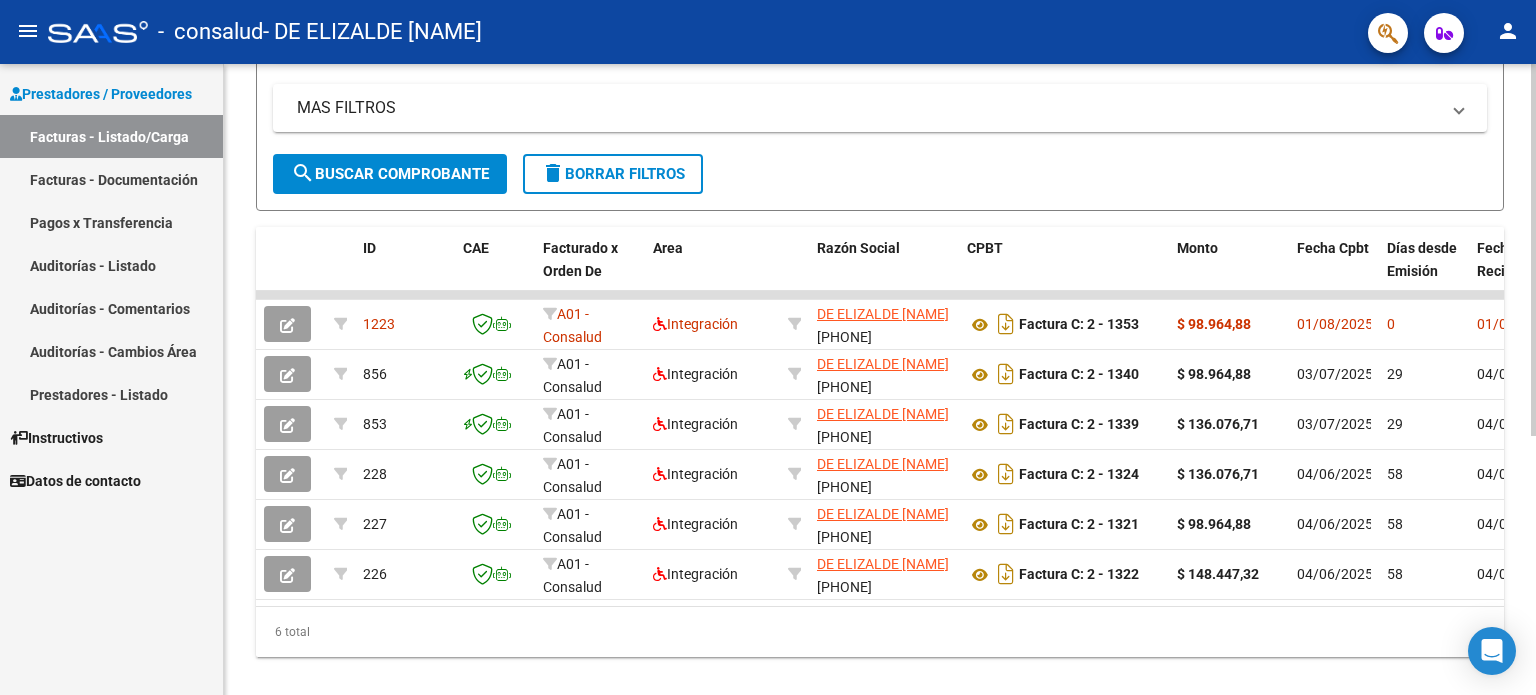 click 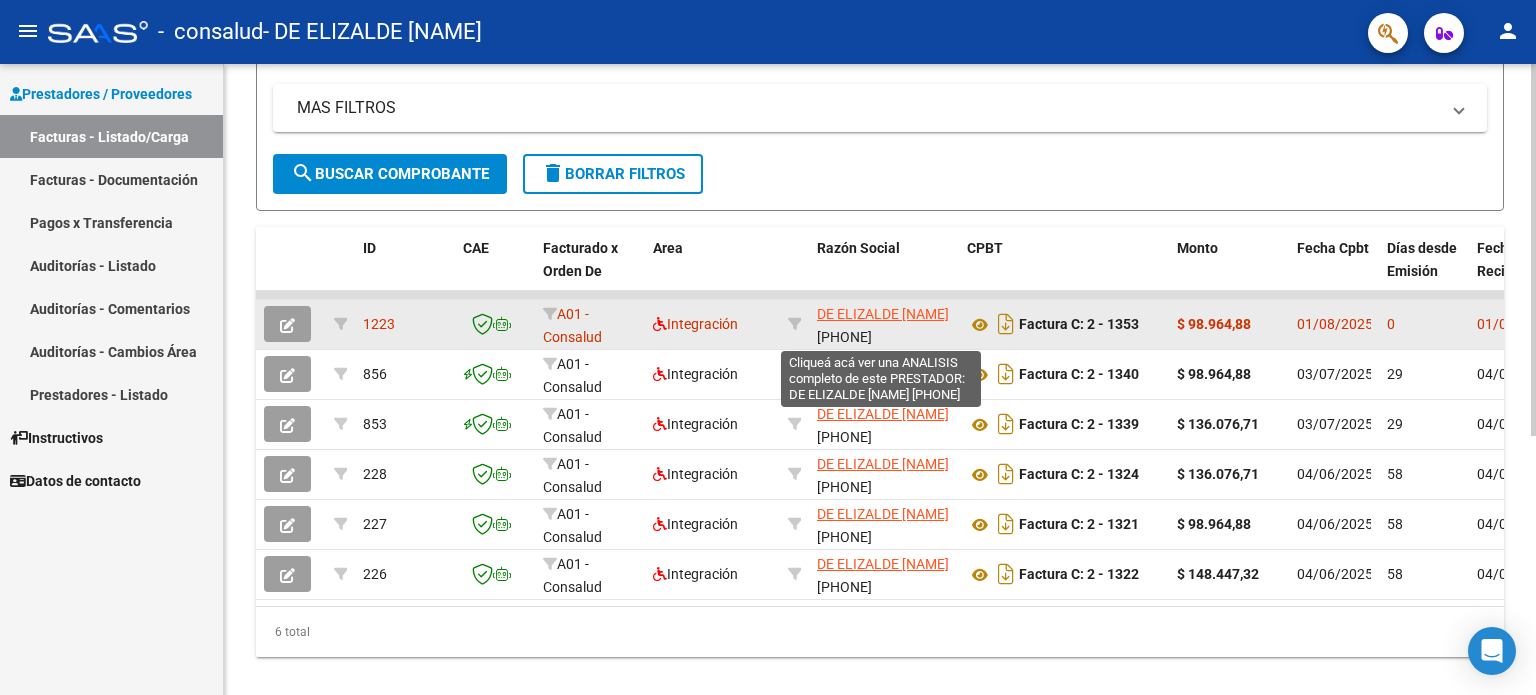 click on "DE ELIZALDE [NAME]" 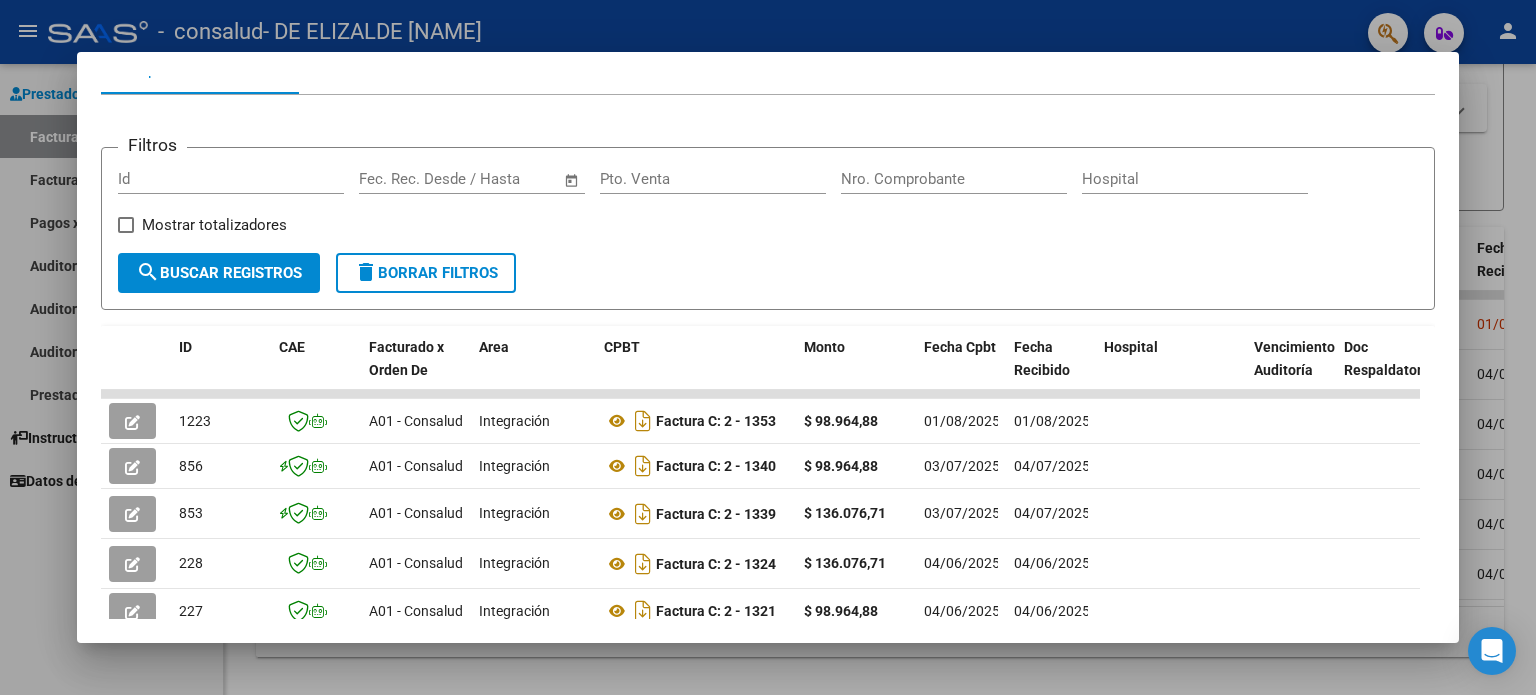 scroll, scrollTop: 415, scrollLeft: 0, axis: vertical 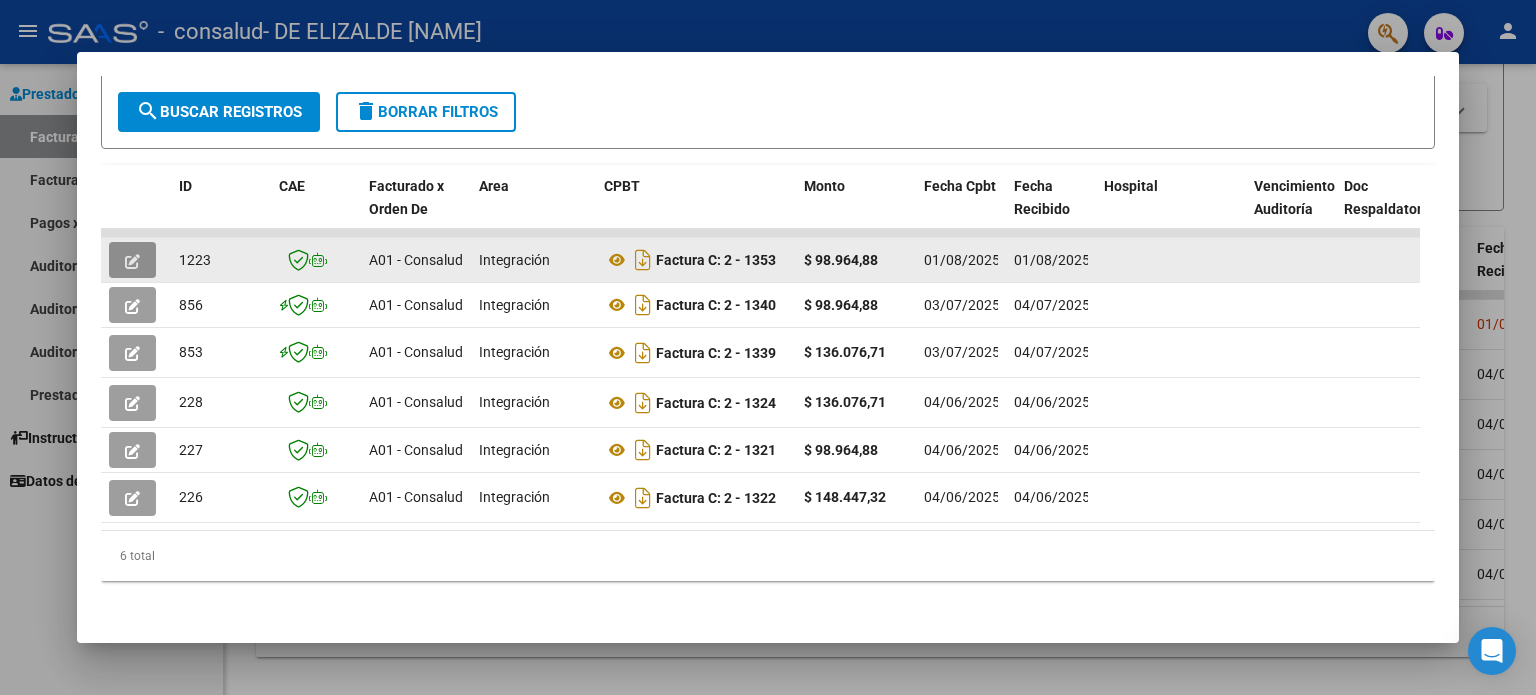 click 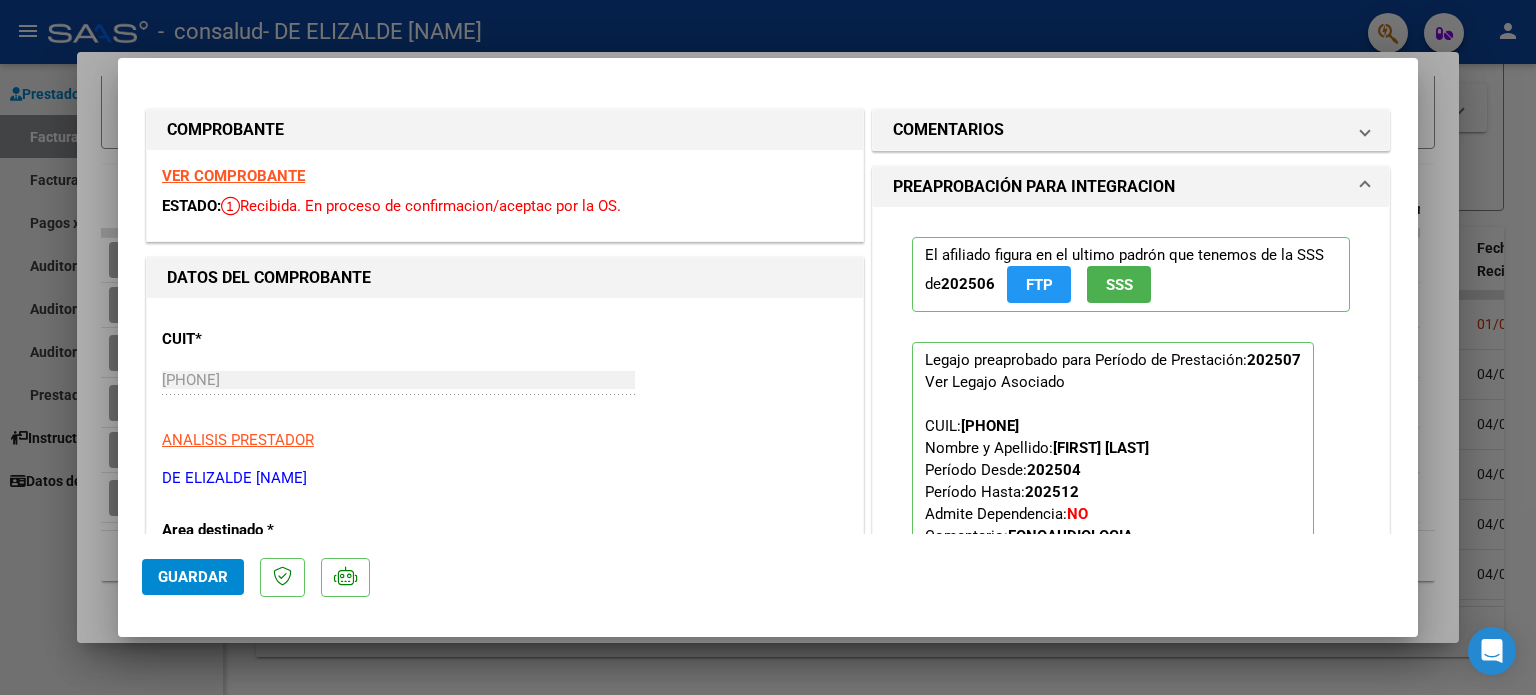 type 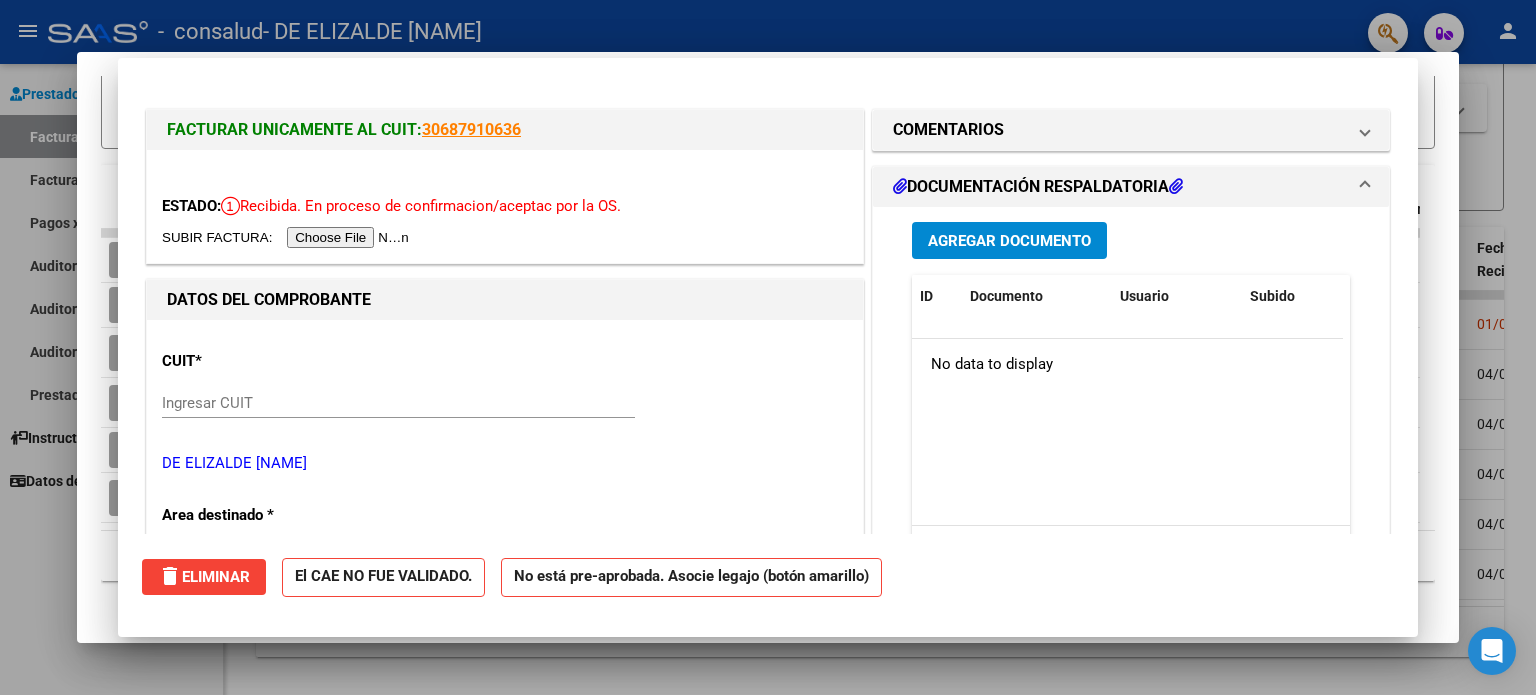 type 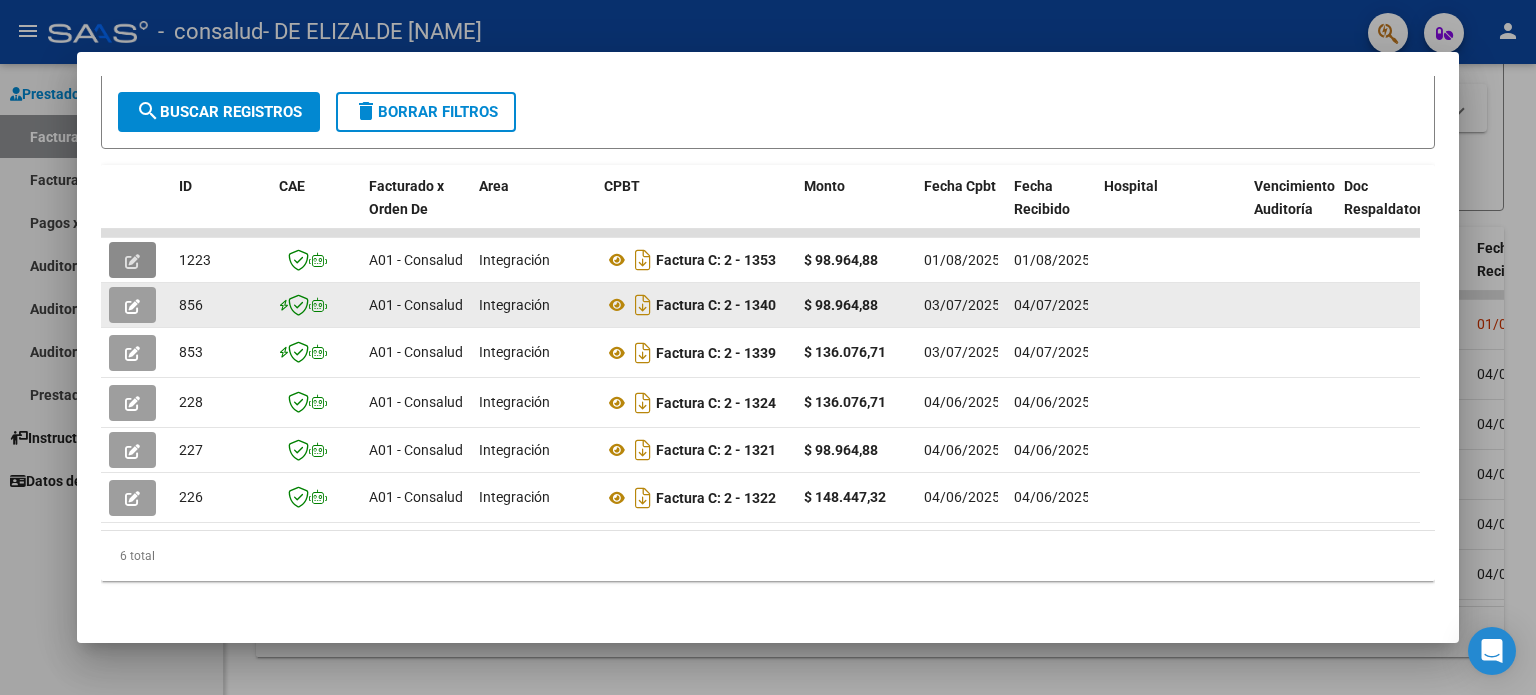 click 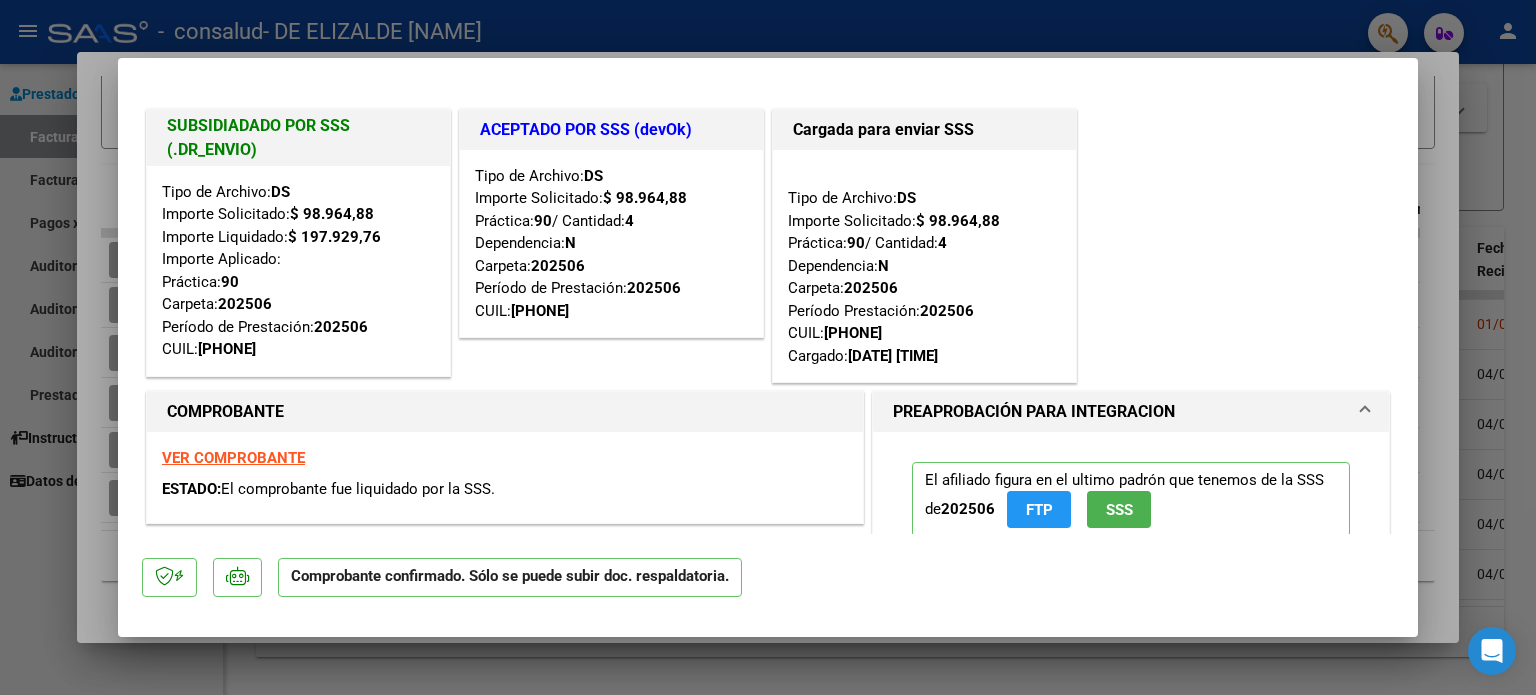 click at bounding box center (768, 347) 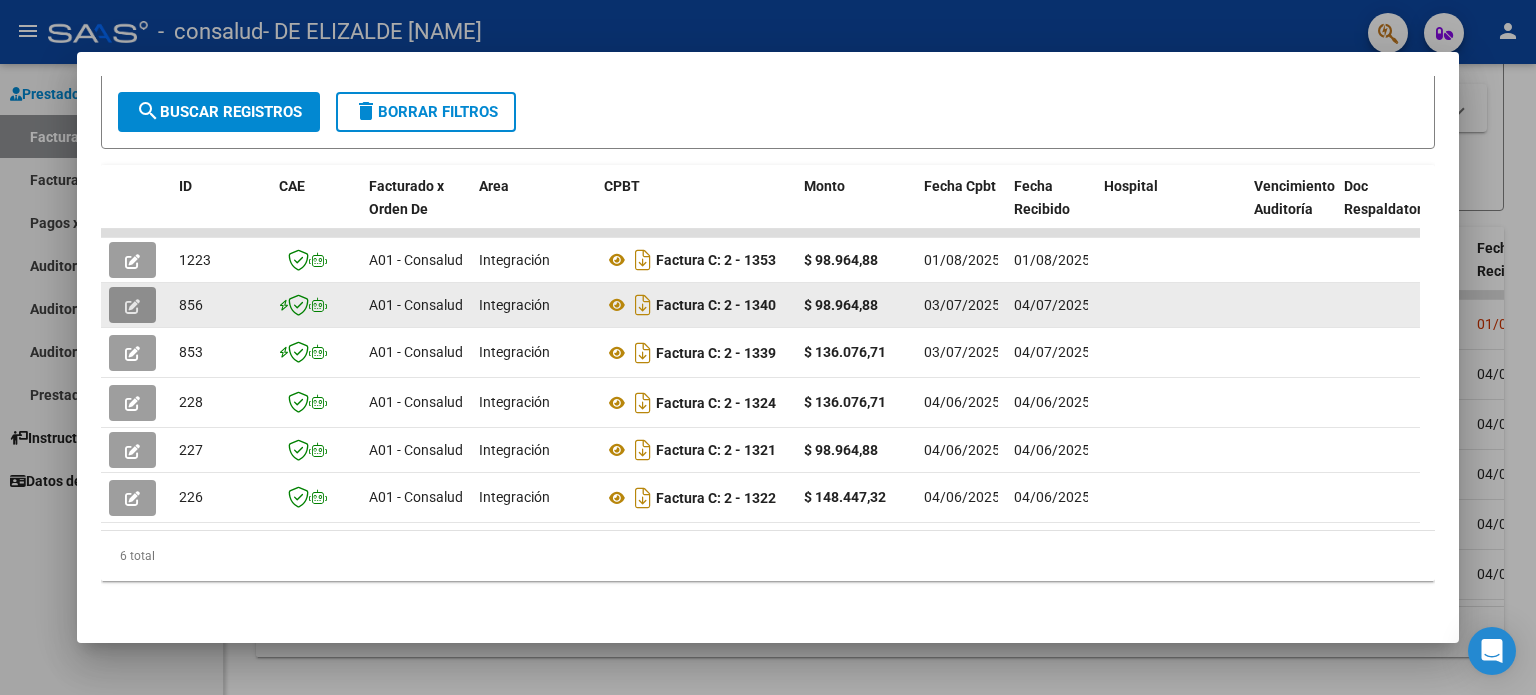 click 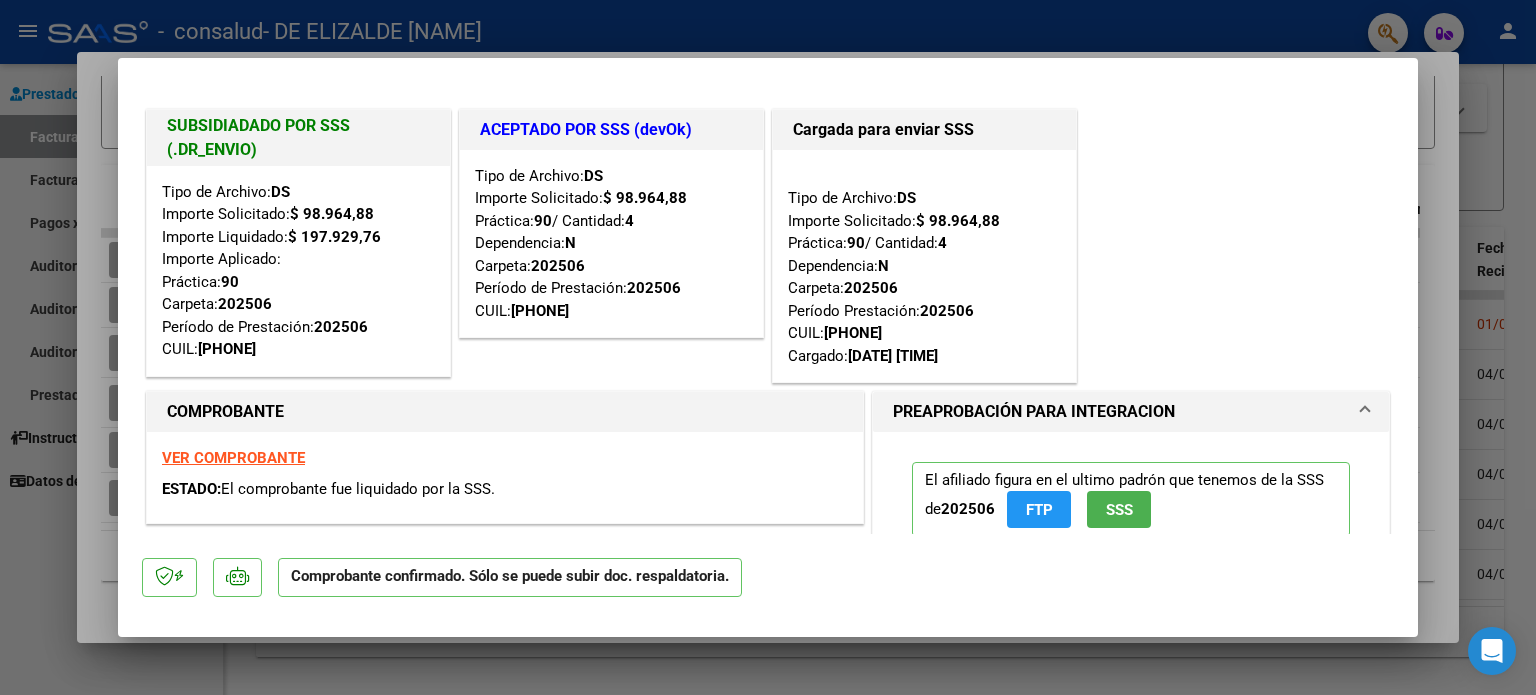 type 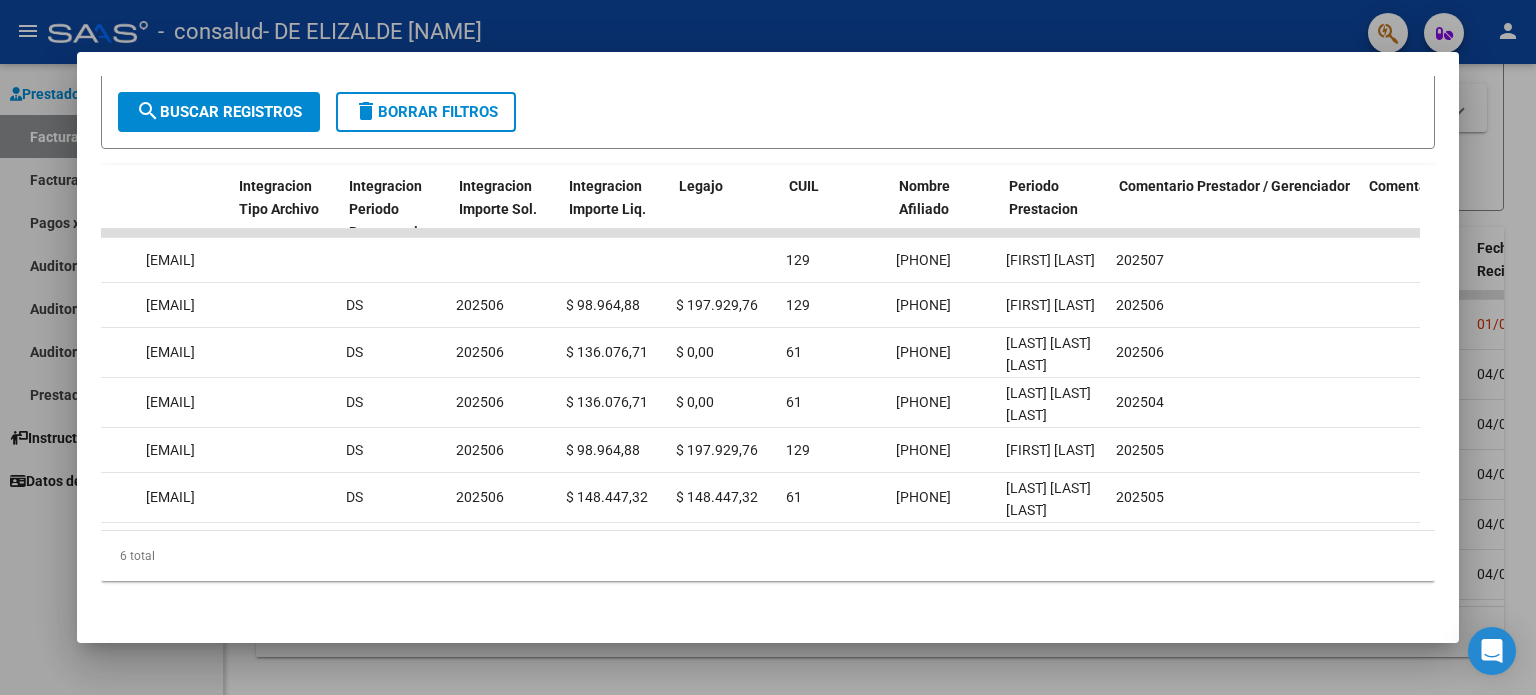 scroll, scrollTop: 0, scrollLeft: 2773, axis: horizontal 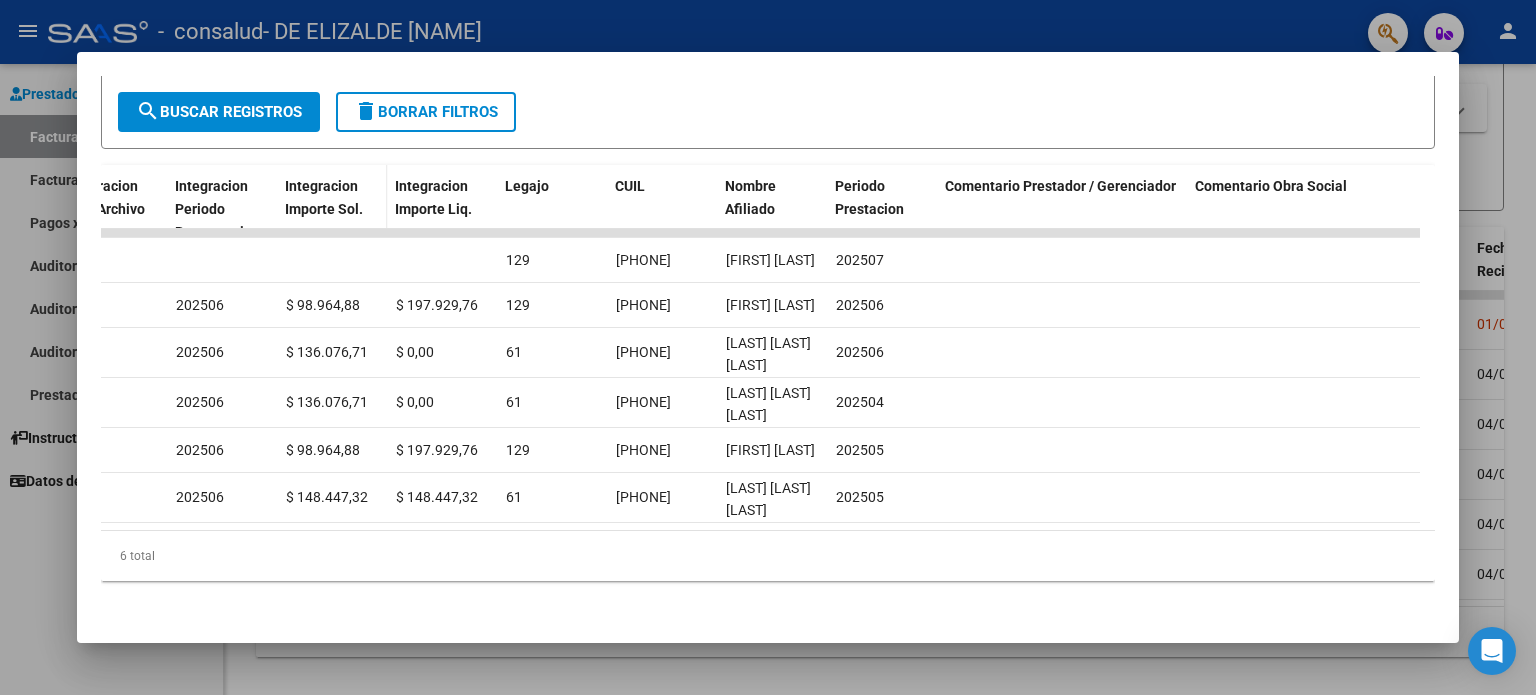 click on "Integracion Importe Sol." 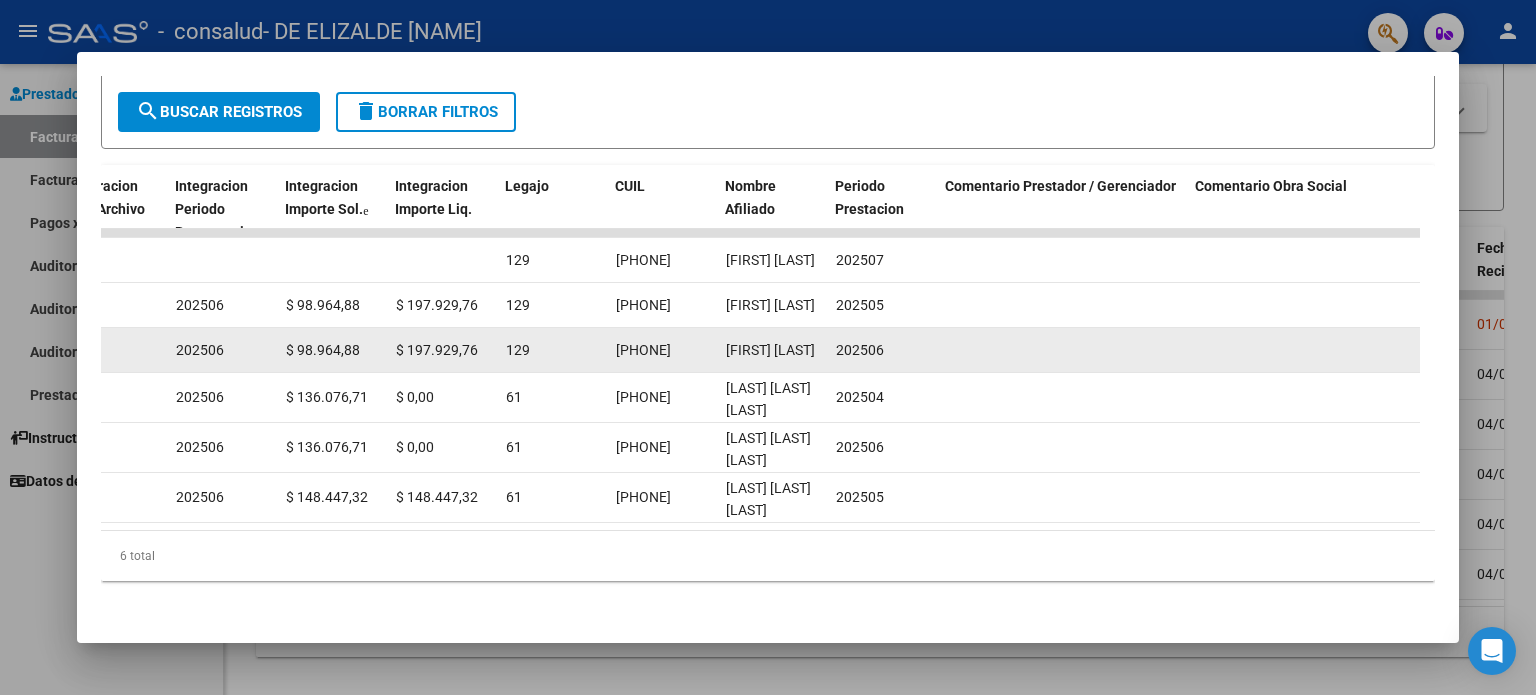 scroll, scrollTop: 415, scrollLeft: 0, axis: vertical 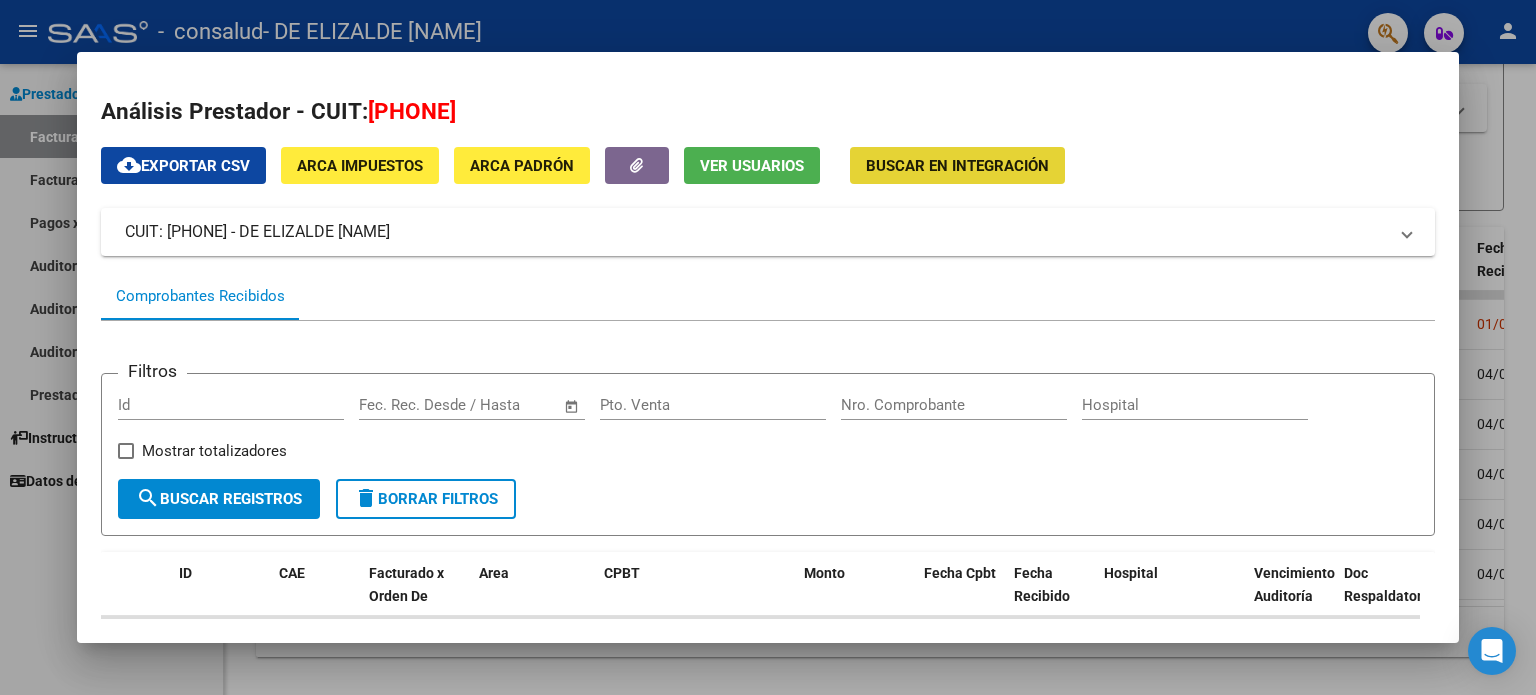 click on "Buscar en Integración" 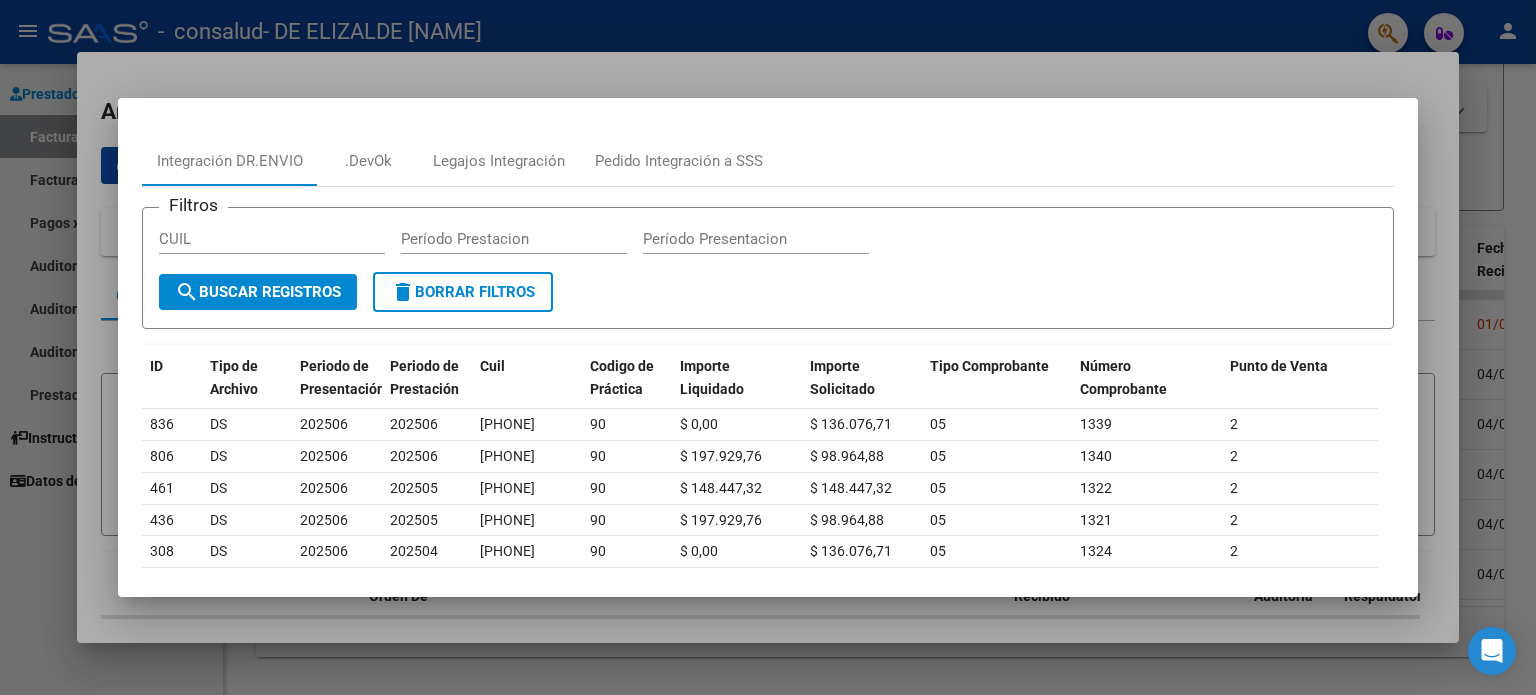 scroll, scrollTop: 80, scrollLeft: 0, axis: vertical 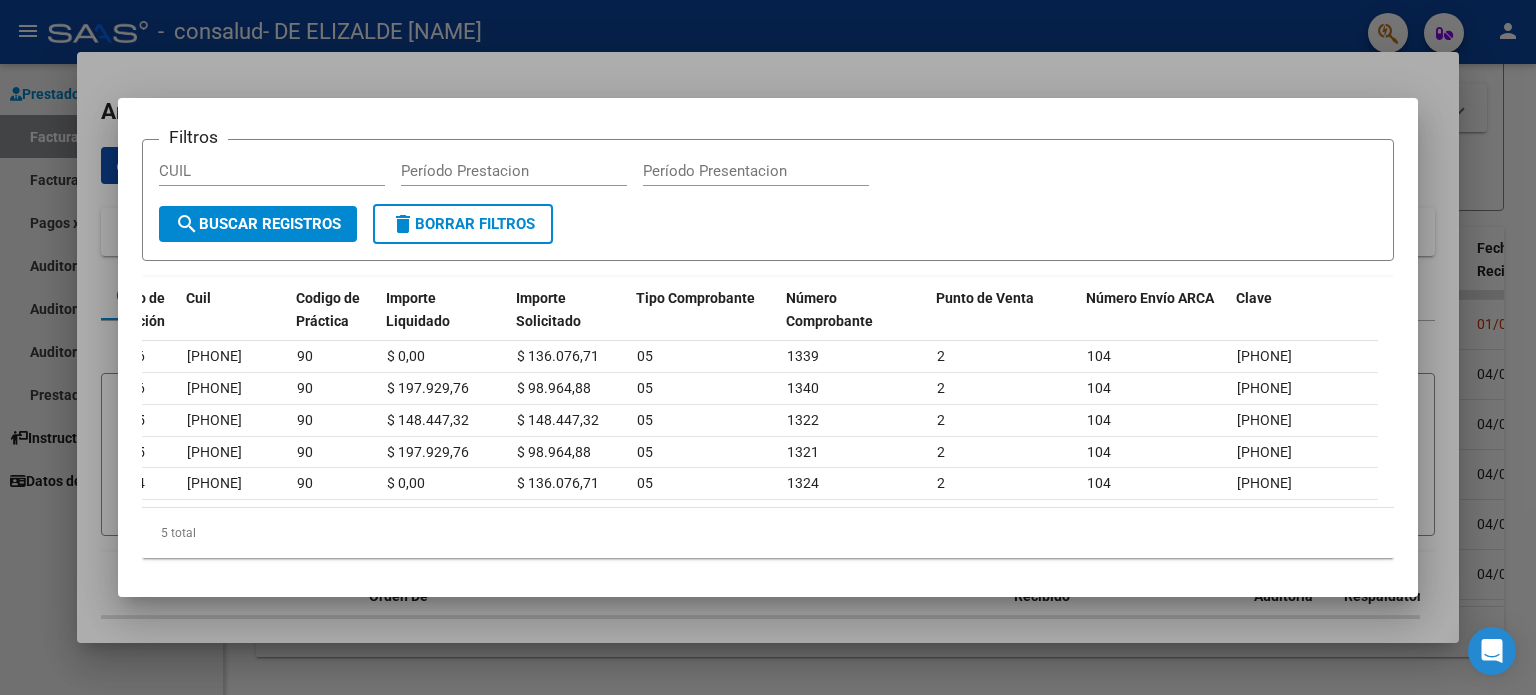 click on "[PHONE] DS 202506 202506 [PHONE] 90 $ 0,00 $ 136.076,71 05 1339 2 104 [PHONE] 806 DS 202506 202506 [PHONE] 90 $ 197.929,76 $ 98.964,88 05 1340 2 104 [PHONE] 461 DS 202506 202505 [PHONE] 90 $ 148.447,32 $ 148.447,32 05 1322 2 104 [PHONE] 436 DS 202506 202505 [PHONE] 90 $ 197.929,76 $ 98.964,88 05 1321 2 104 [PHONE] 308 DS 202506 202504 [PHONE] 90 $ 0,00 $ 136.076,71 05 1324 2 104 [PHONE]" 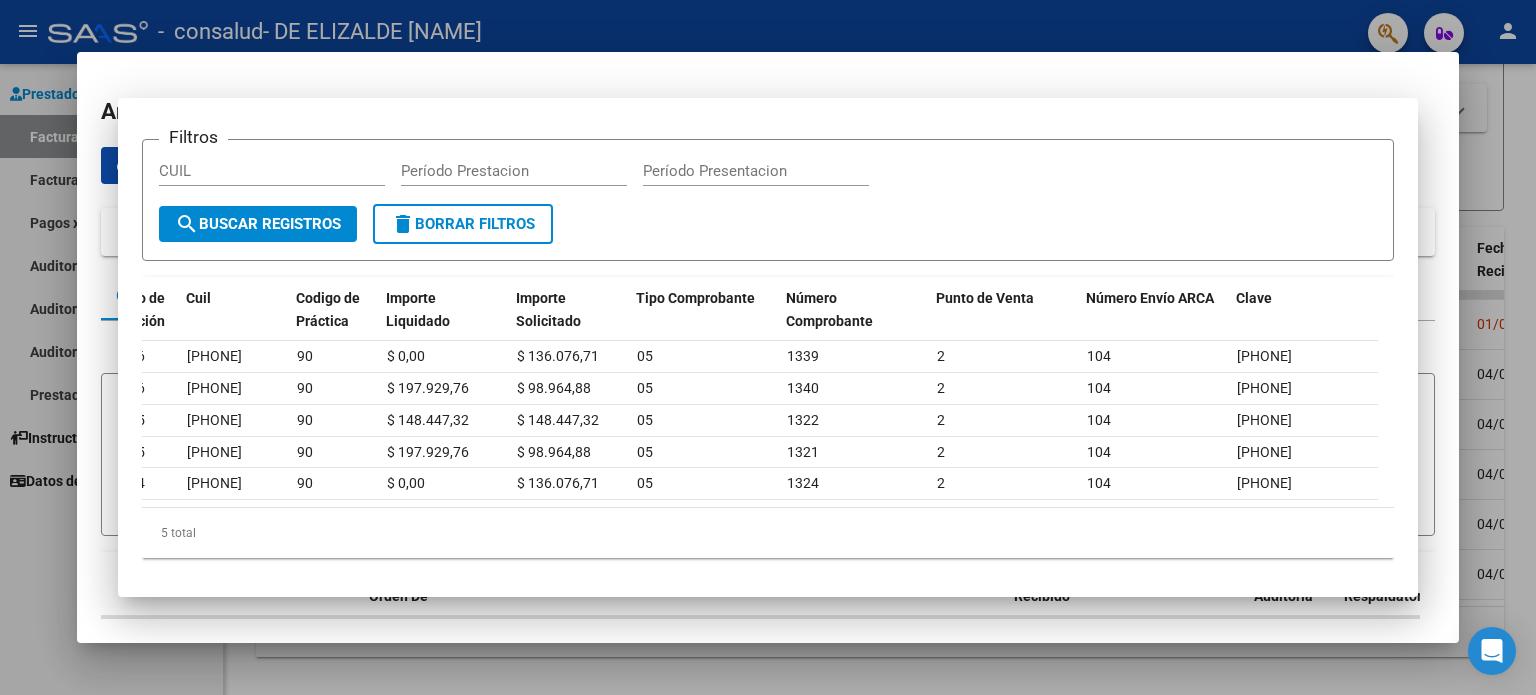 type 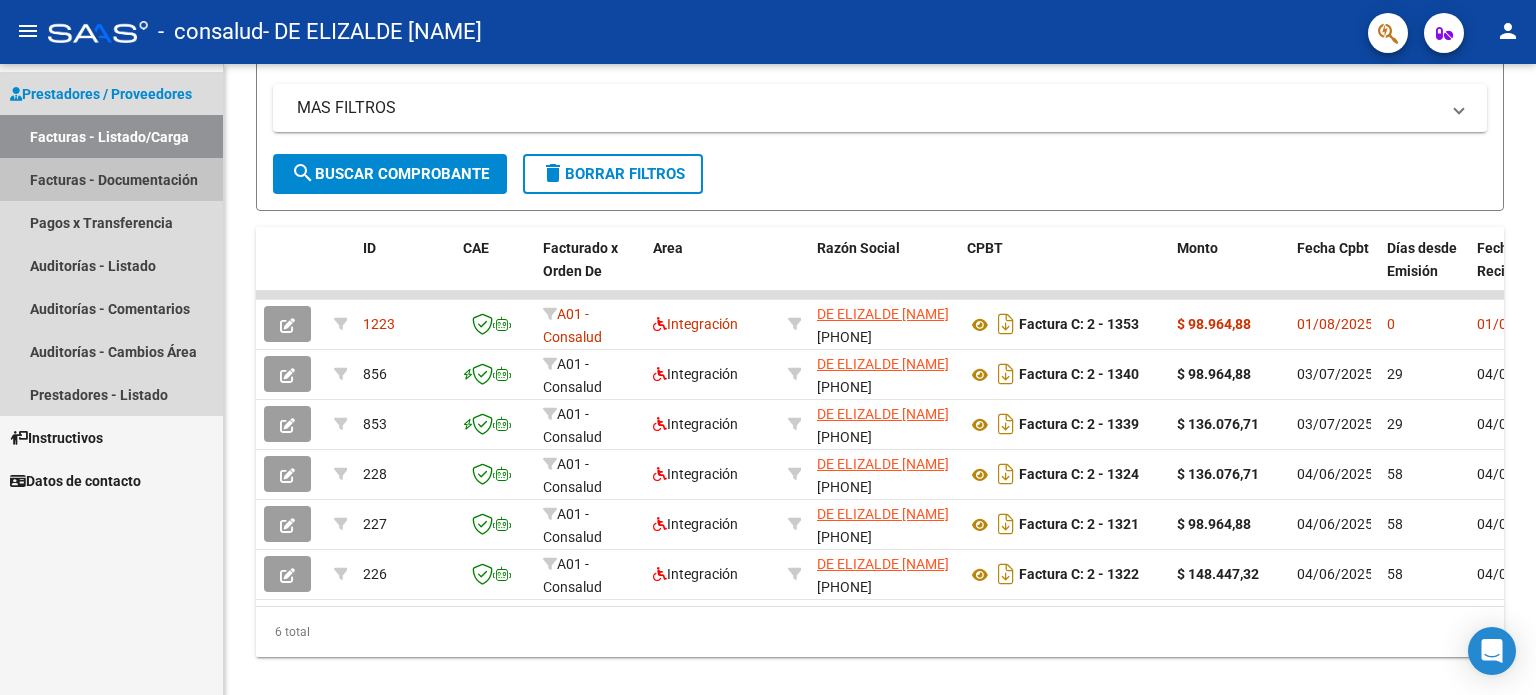 click on "Facturas - Documentación" at bounding box center (111, 179) 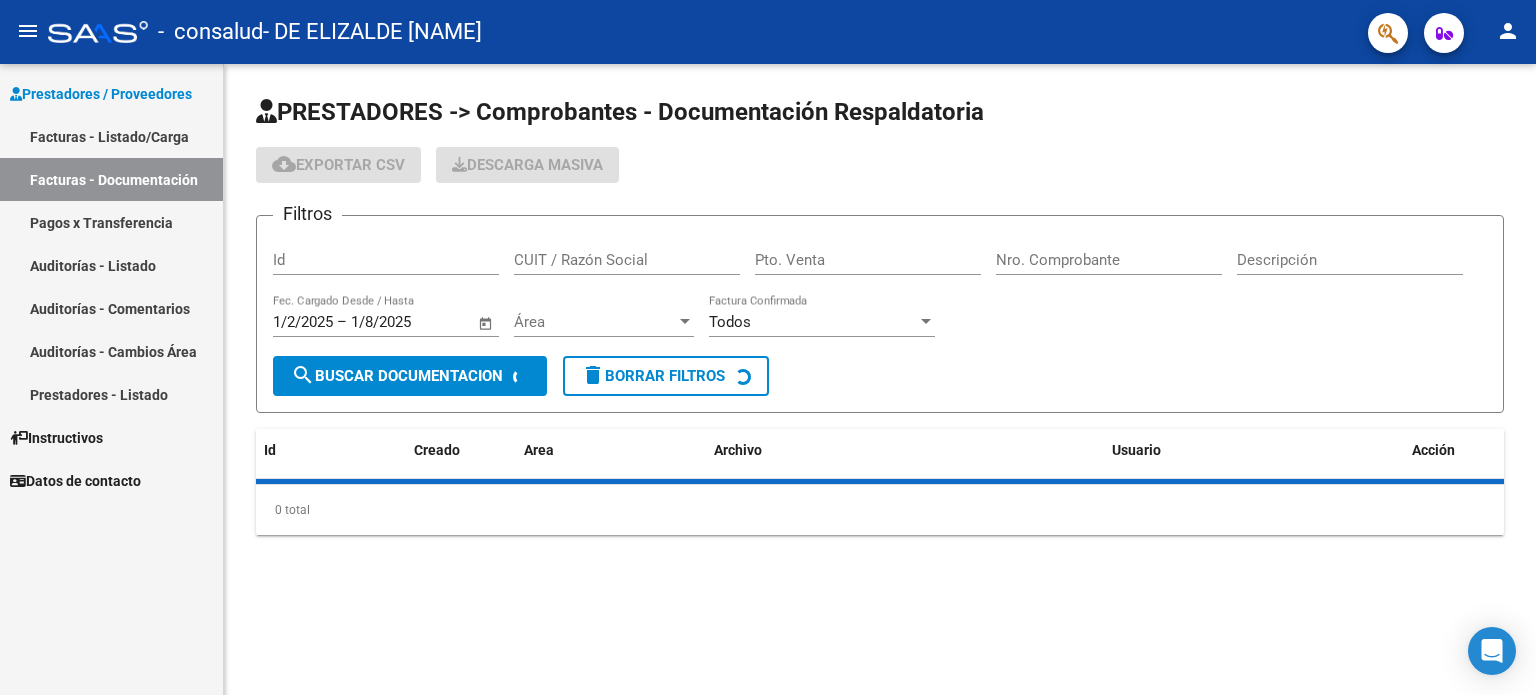 scroll, scrollTop: 0, scrollLeft: 0, axis: both 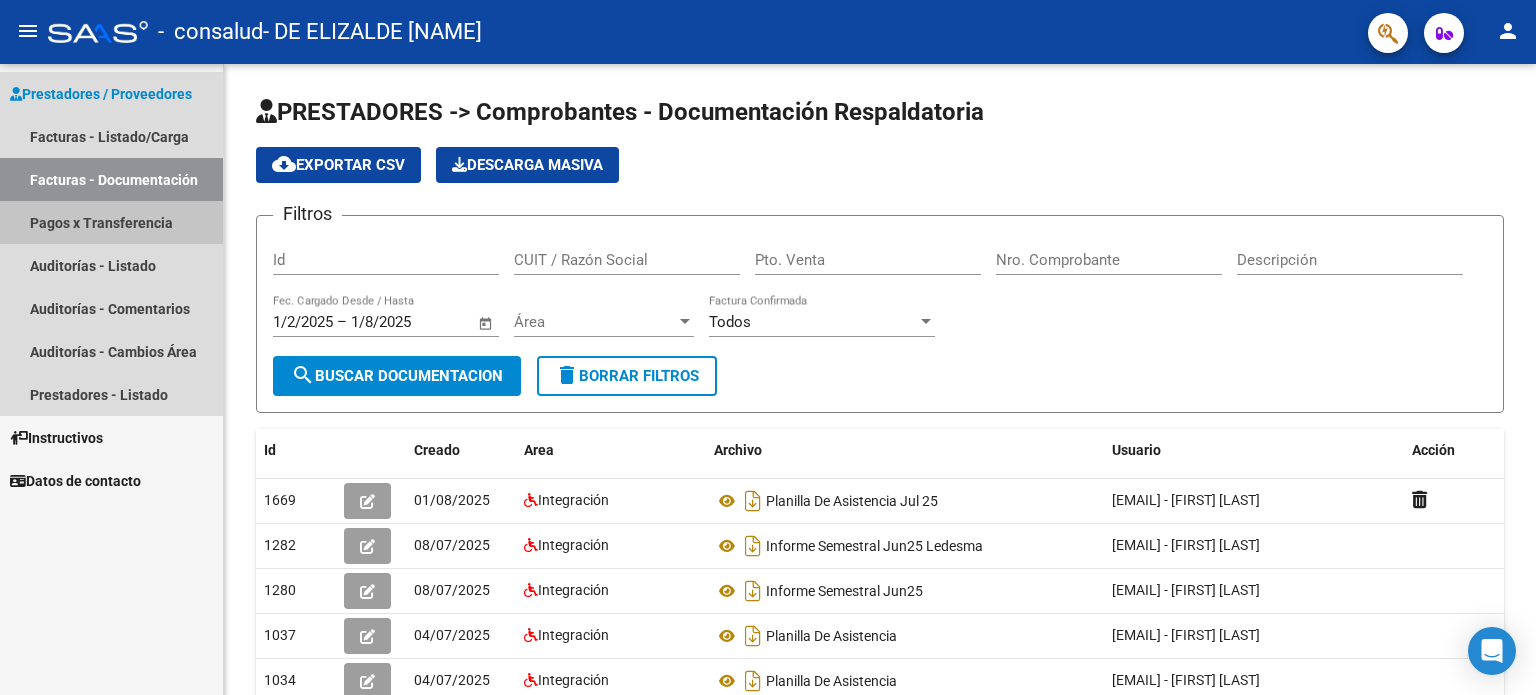 click on "Pagos x Transferencia" at bounding box center (111, 222) 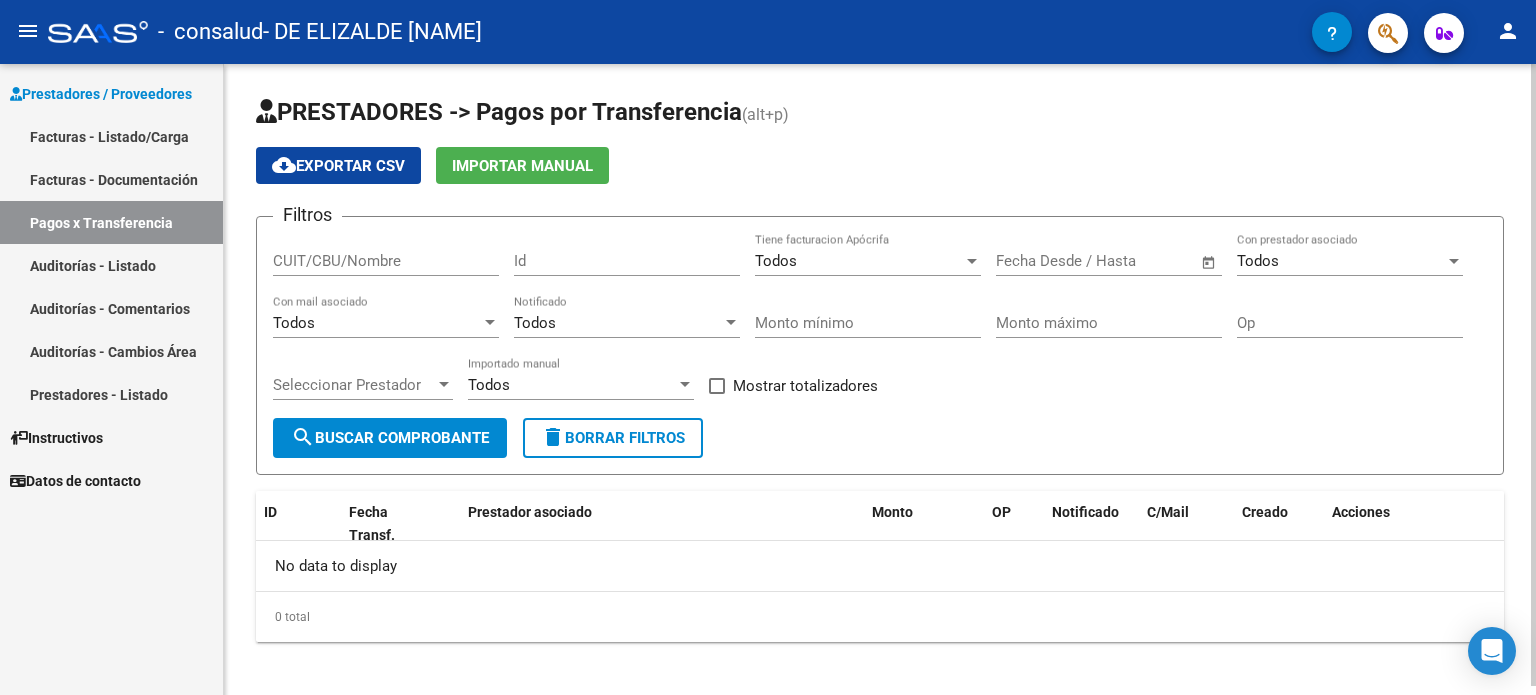 click on "CUIT/CBU/Nombre" at bounding box center [386, 261] 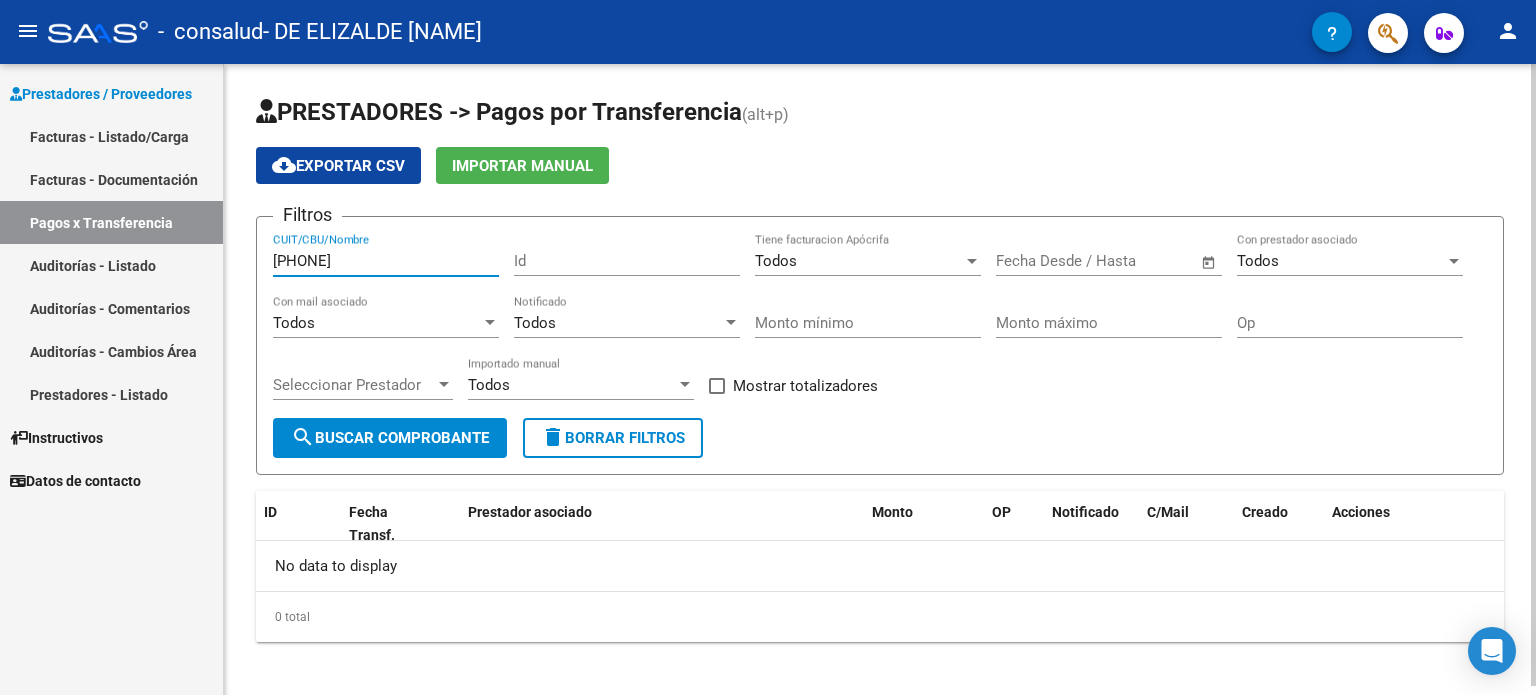 type on "[PHONE]" 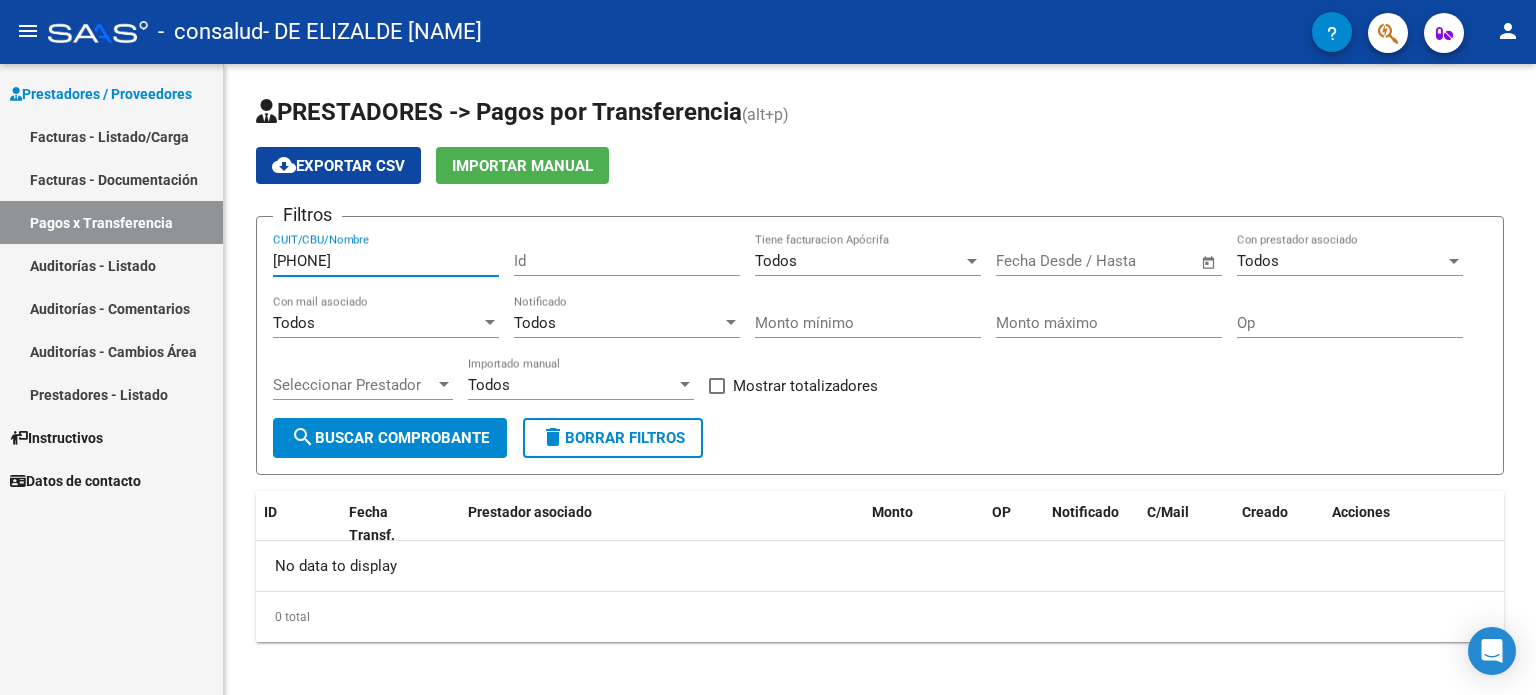 drag, startPoint x: 424, startPoint y: 260, endPoint x: 100, endPoint y: 242, distance: 324.4996 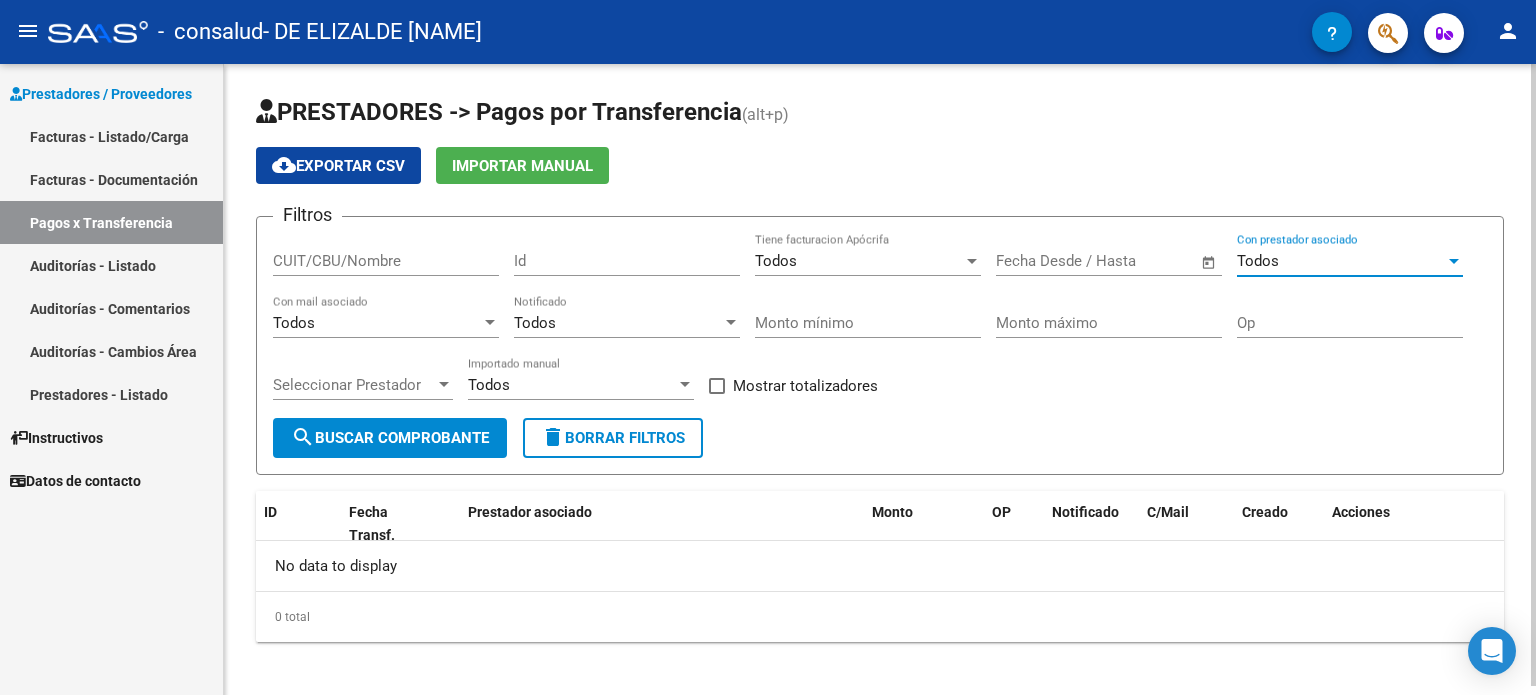 click on "Todos" at bounding box center [1341, 261] 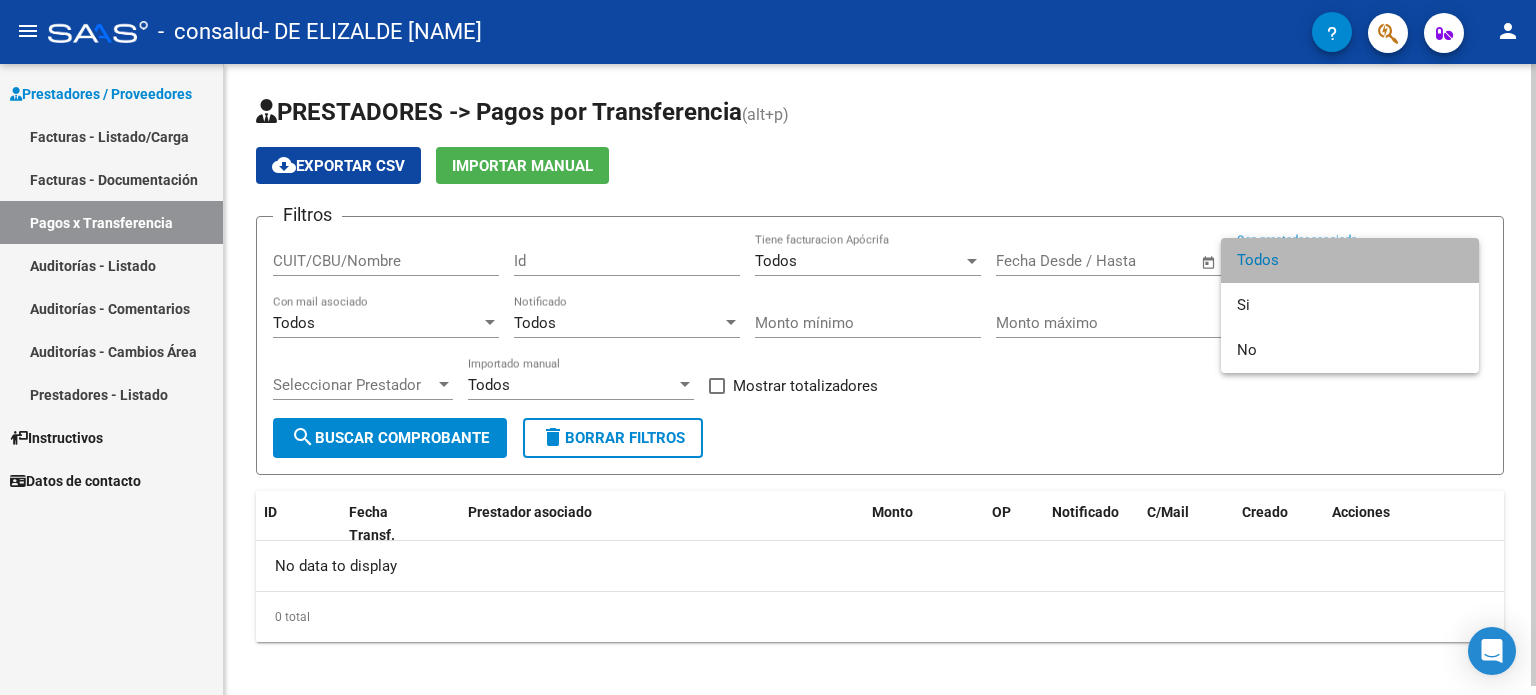 click on "Todos" at bounding box center [1350, 260] 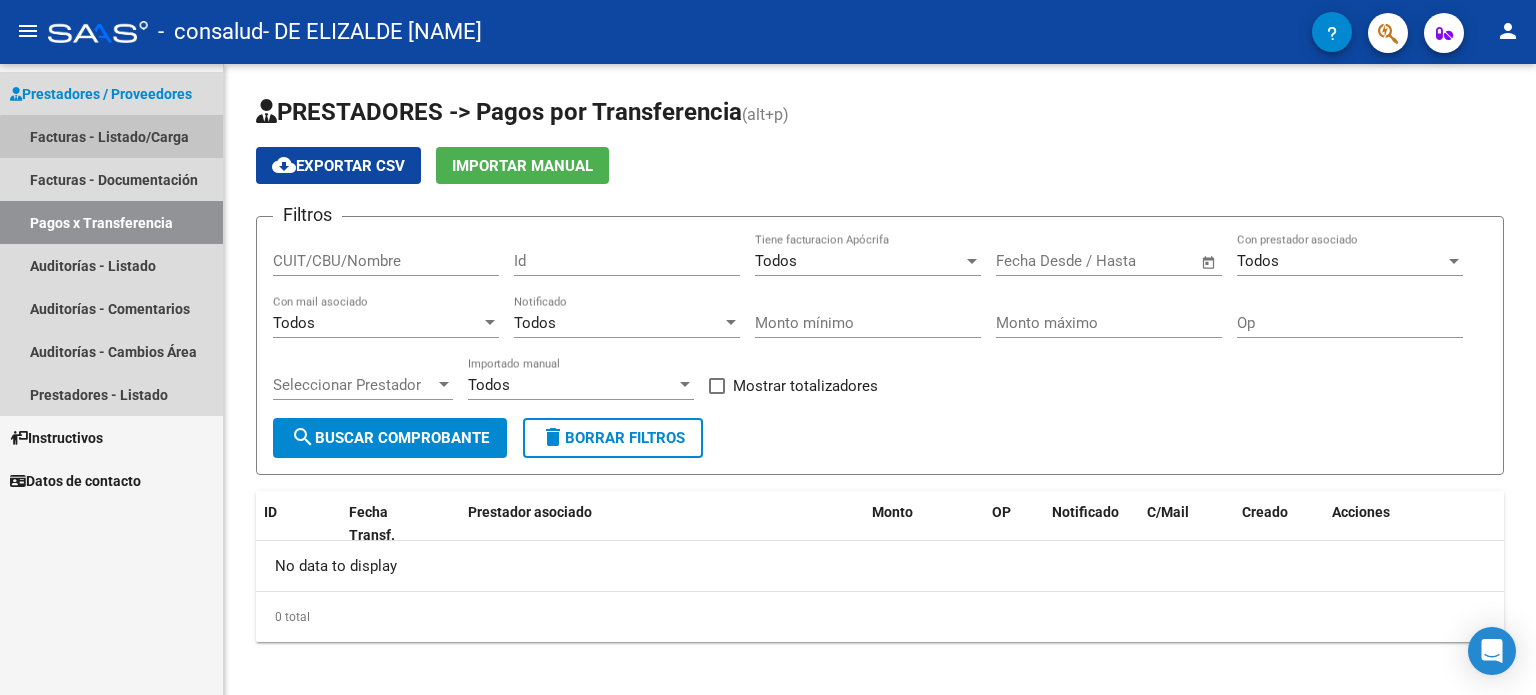 click on "Facturas - Listado/Carga" at bounding box center [111, 136] 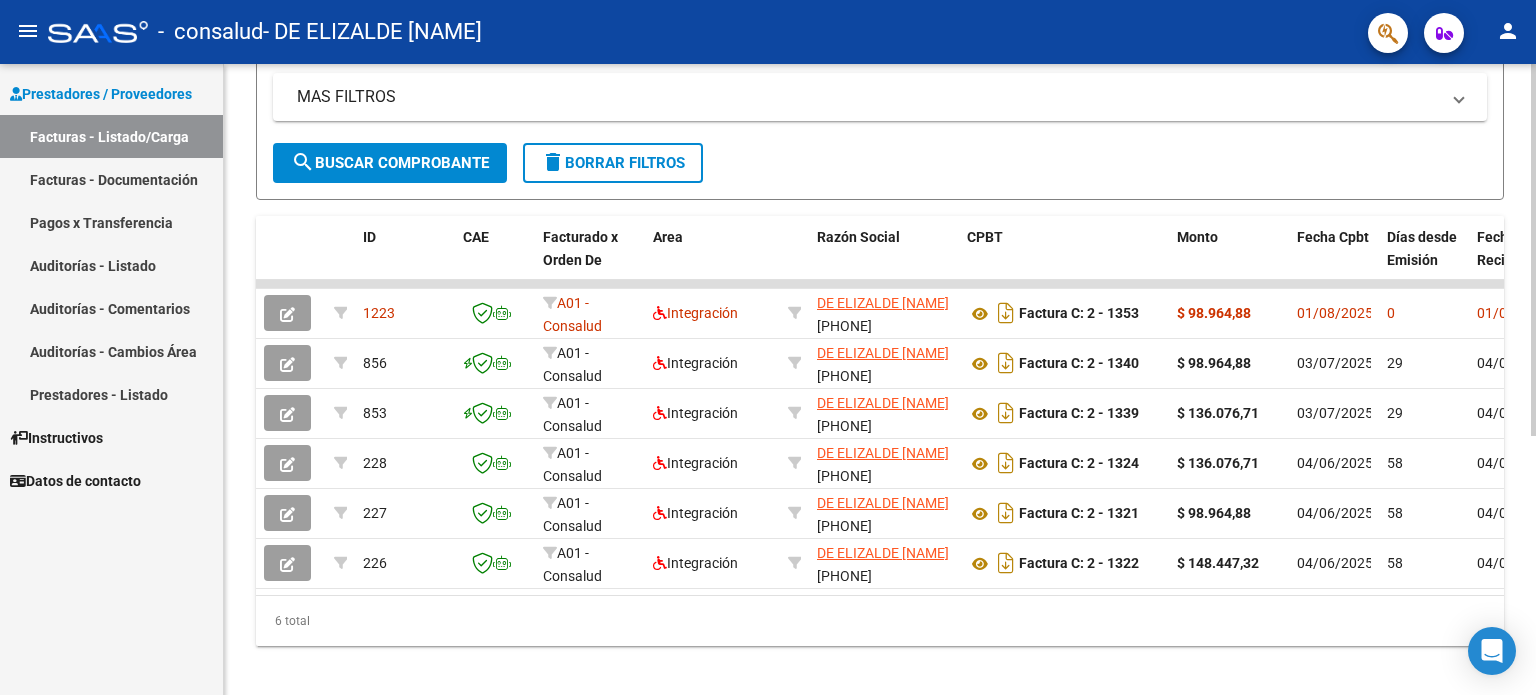 scroll, scrollTop: 415, scrollLeft: 0, axis: vertical 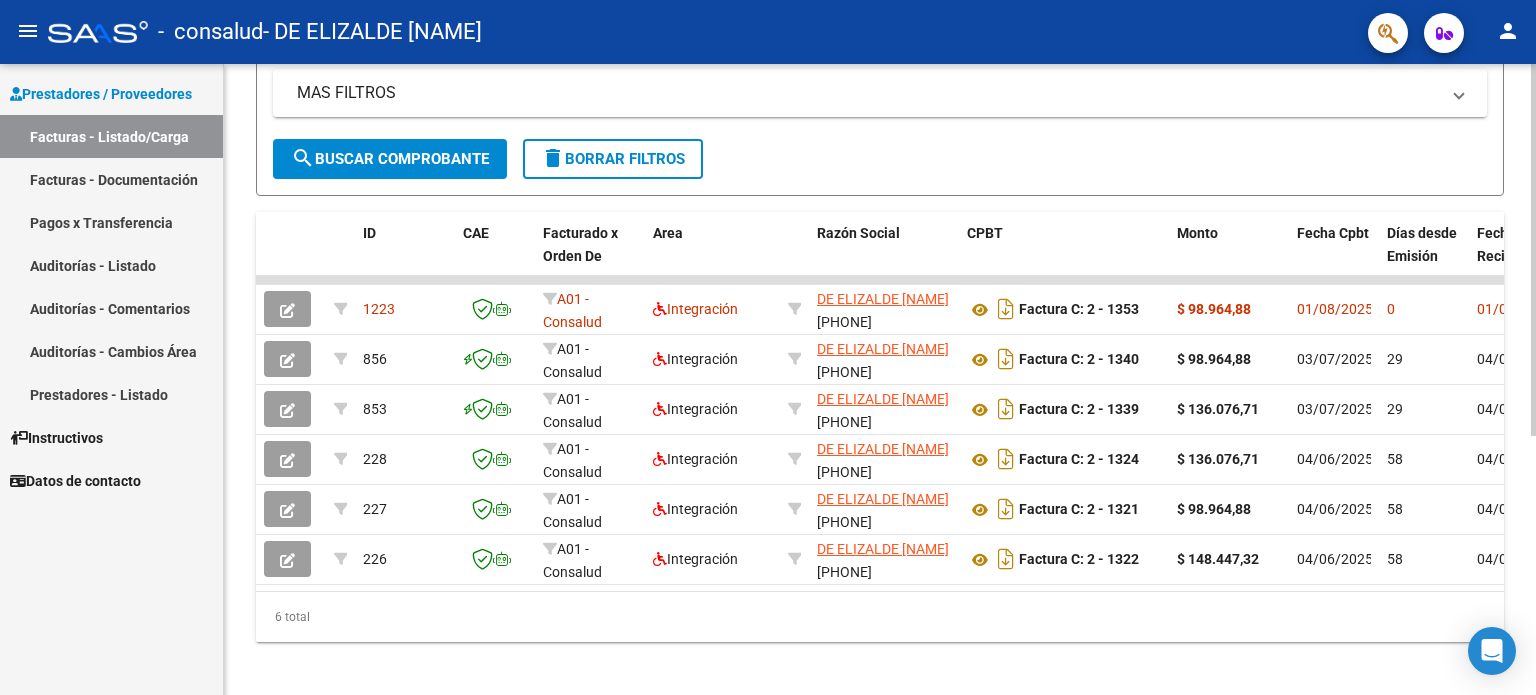click 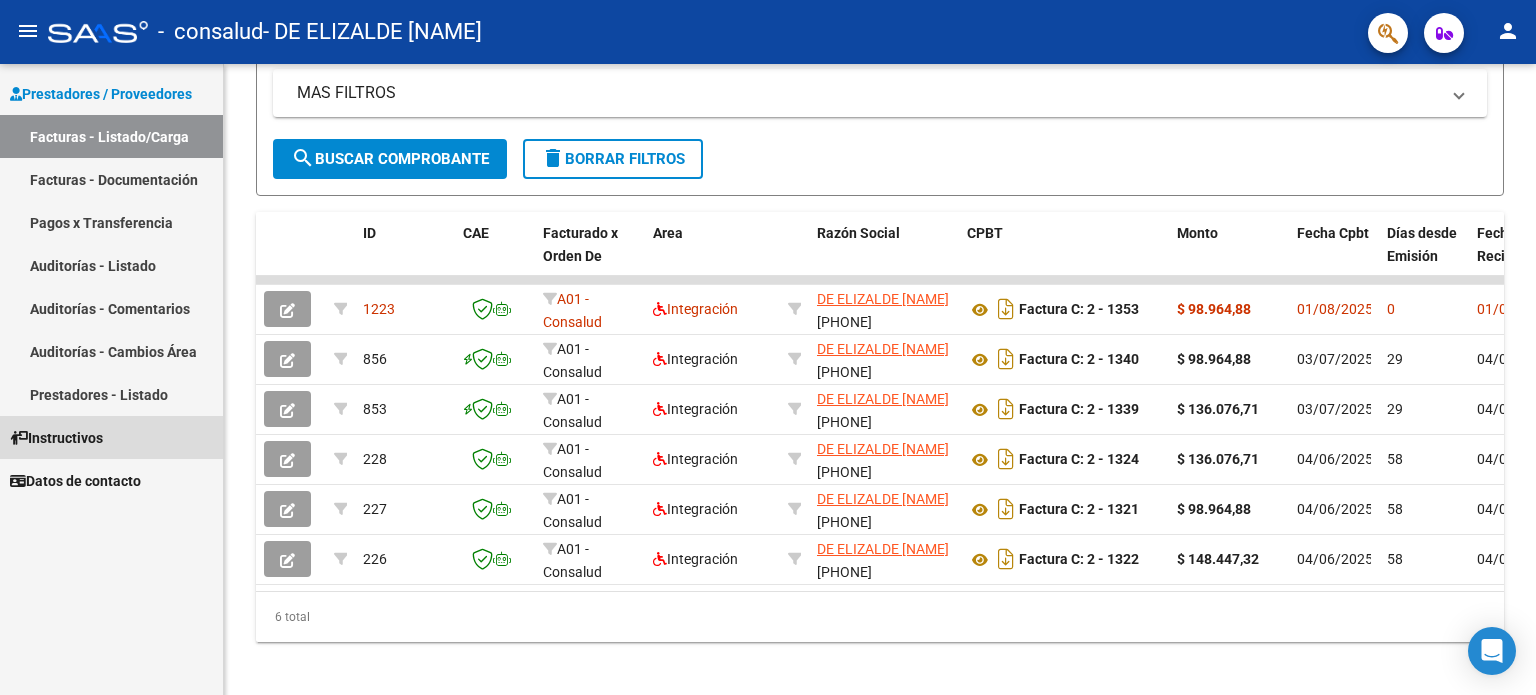 click on "Instructivos" at bounding box center (56, 438) 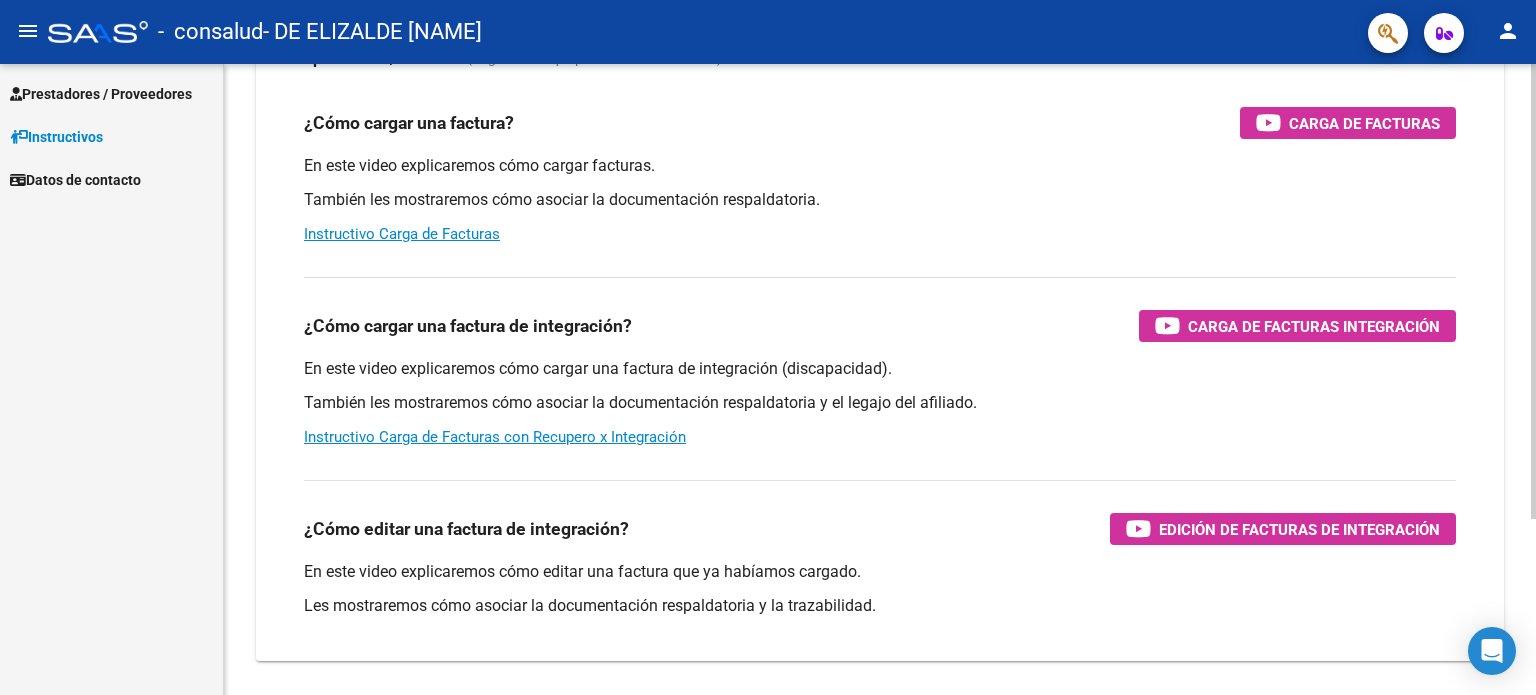 scroll, scrollTop: 188, scrollLeft: 0, axis: vertical 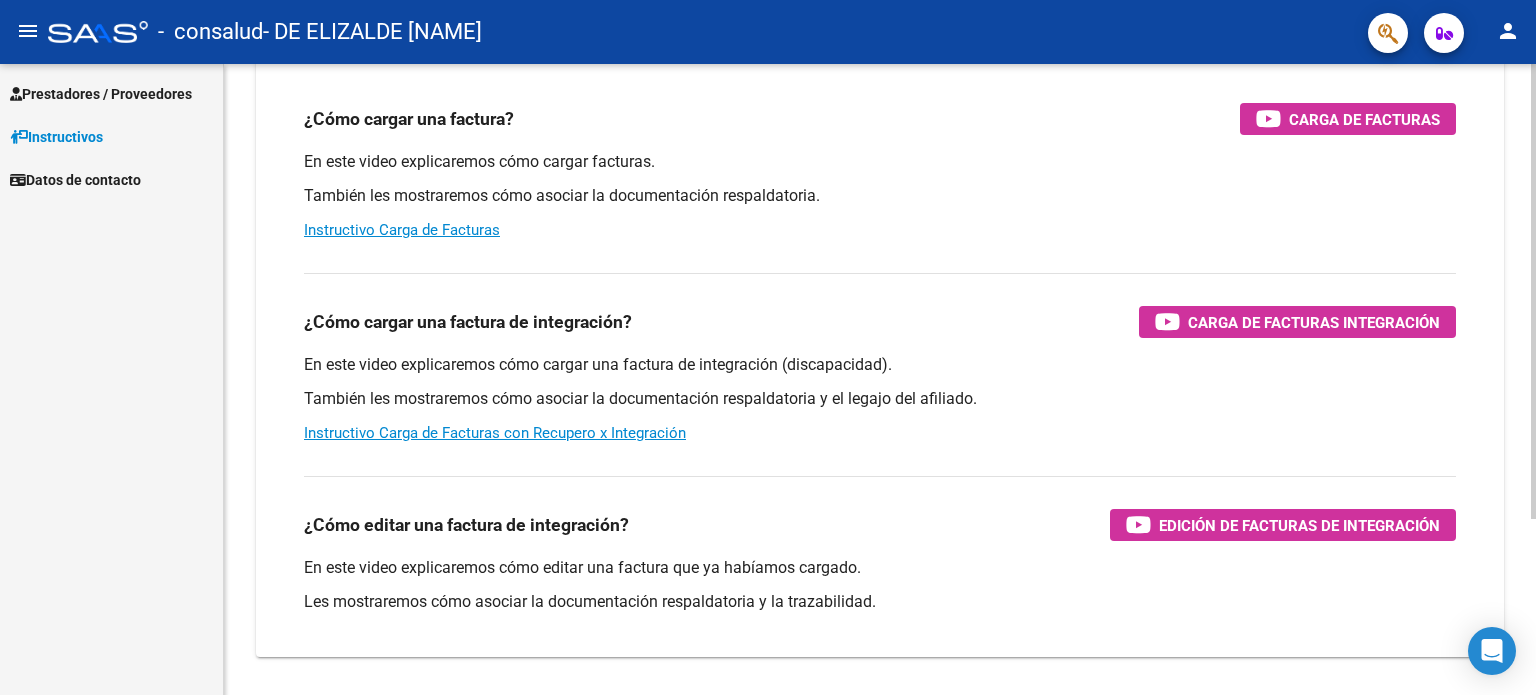click 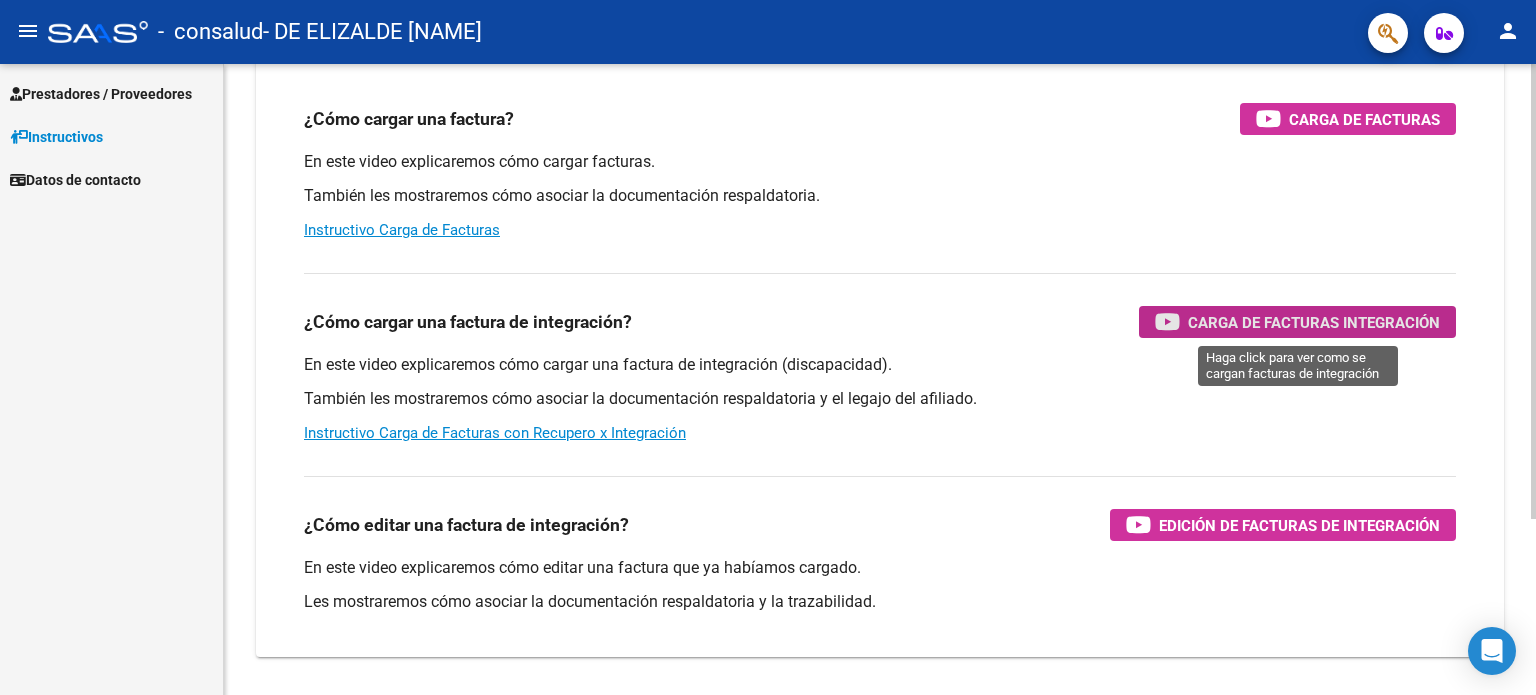 click on "Carga de Facturas Integración" at bounding box center (1314, 322) 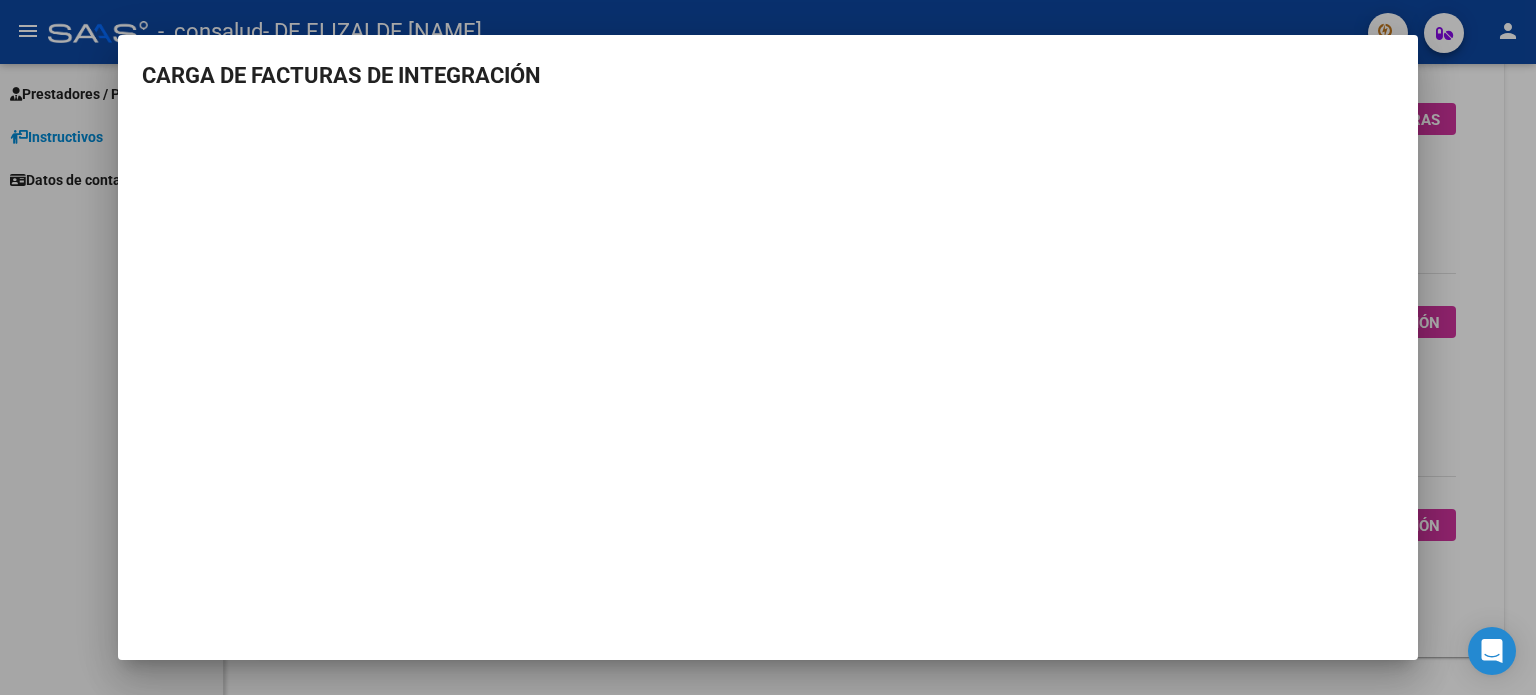 click at bounding box center (768, 347) 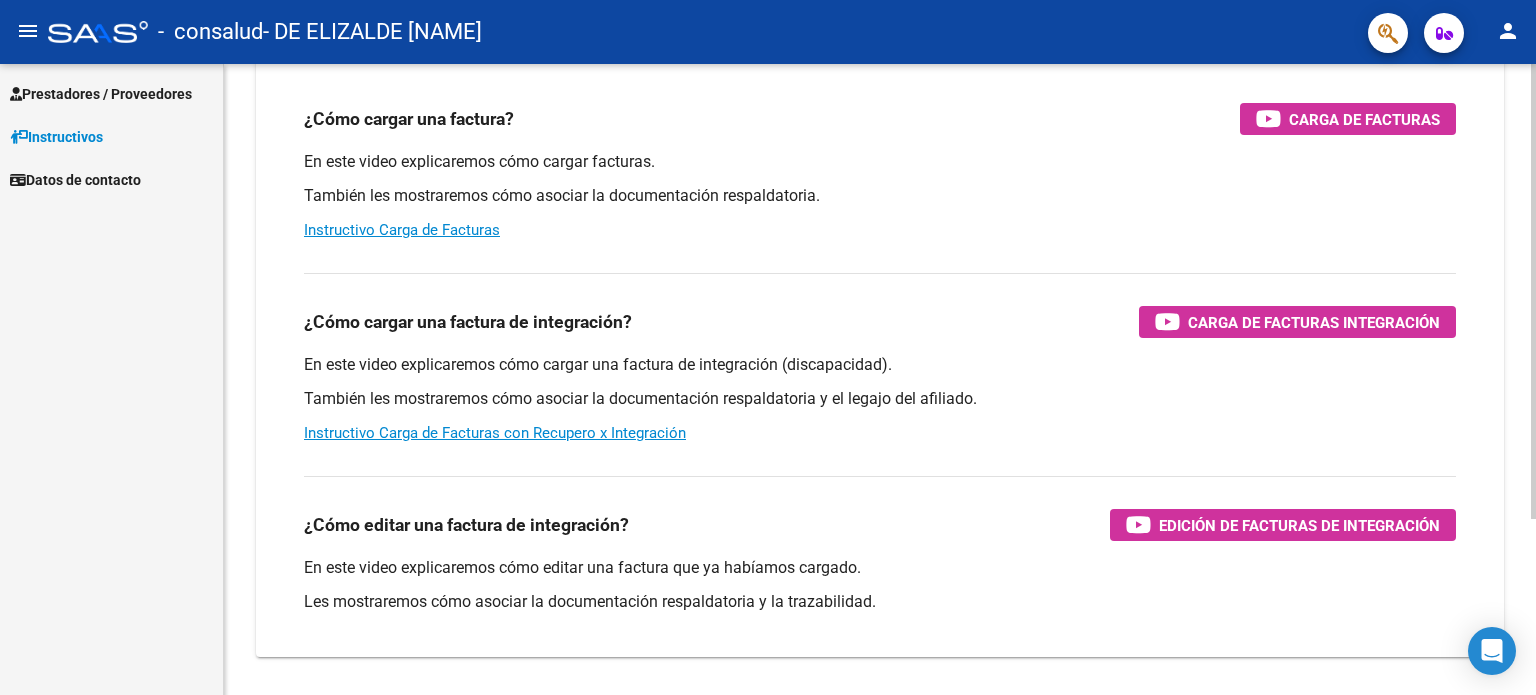 scroll, scrollTop: 245, scrollLeft: 0, axis: vertical 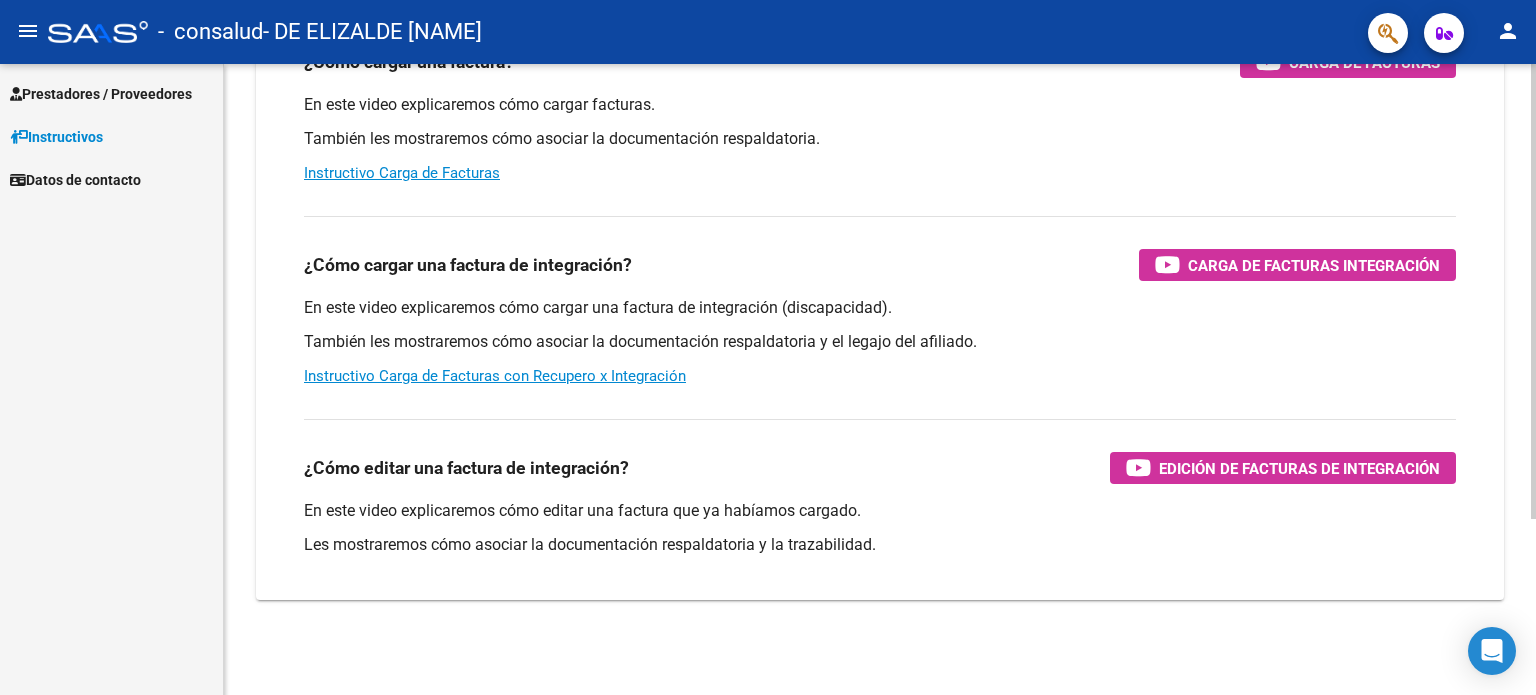 click 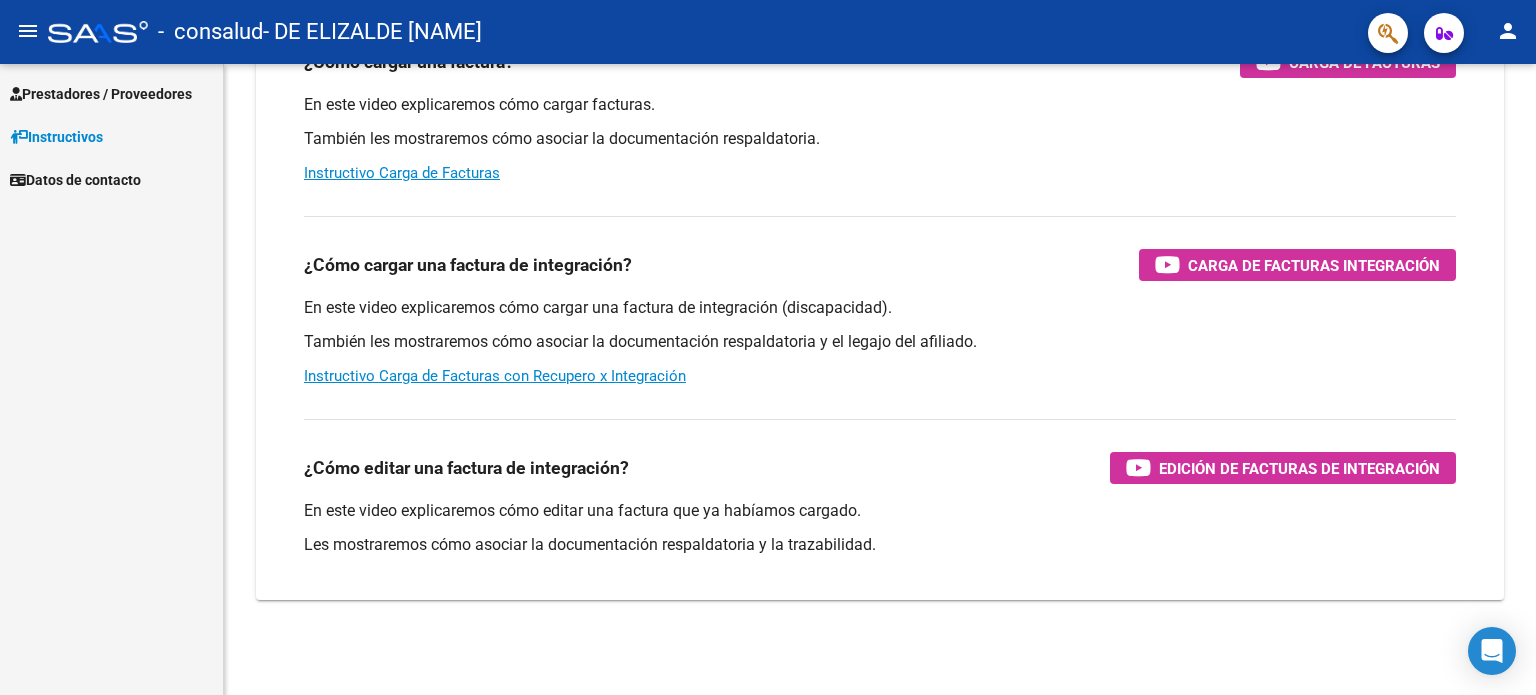 click on "Datos de contacto" at bounding box center (75, 180) 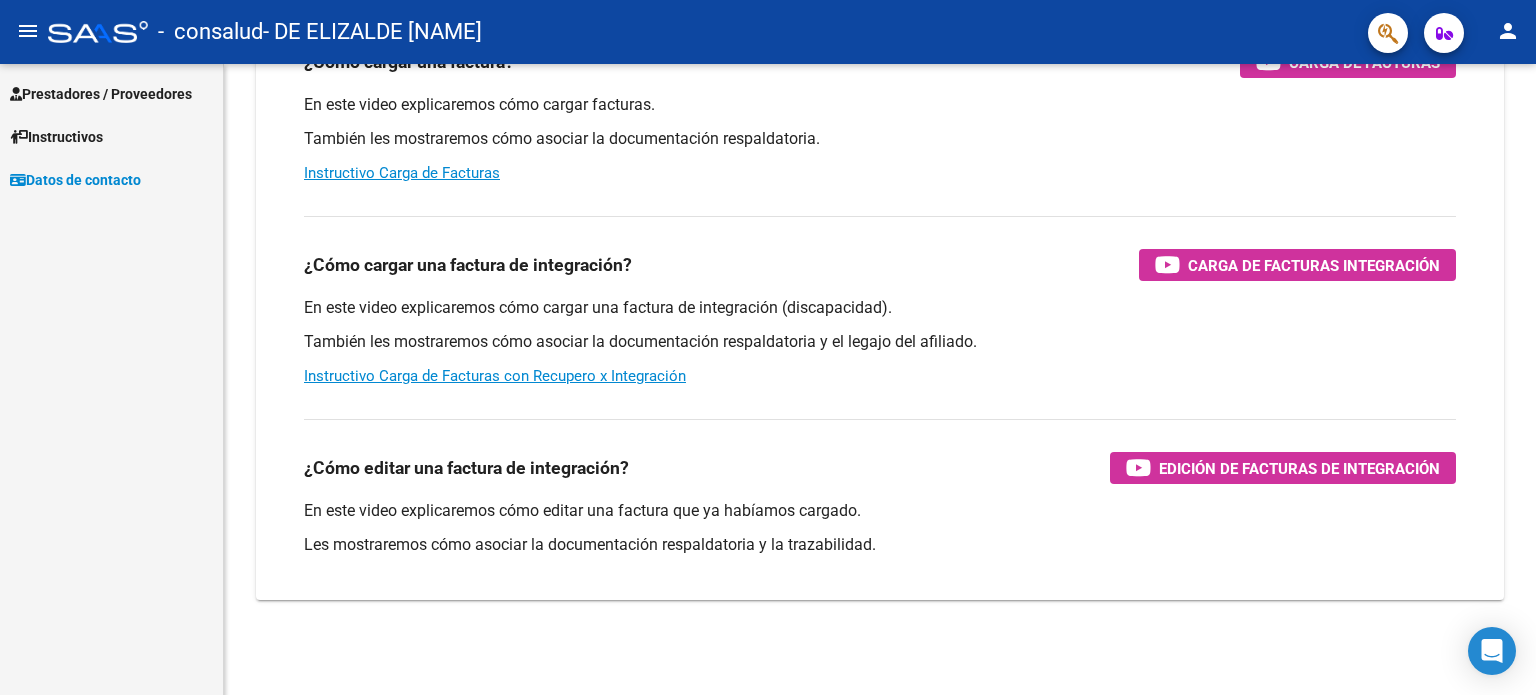scroll, scrollTop: 0, scrollLeft: 0, axis: both 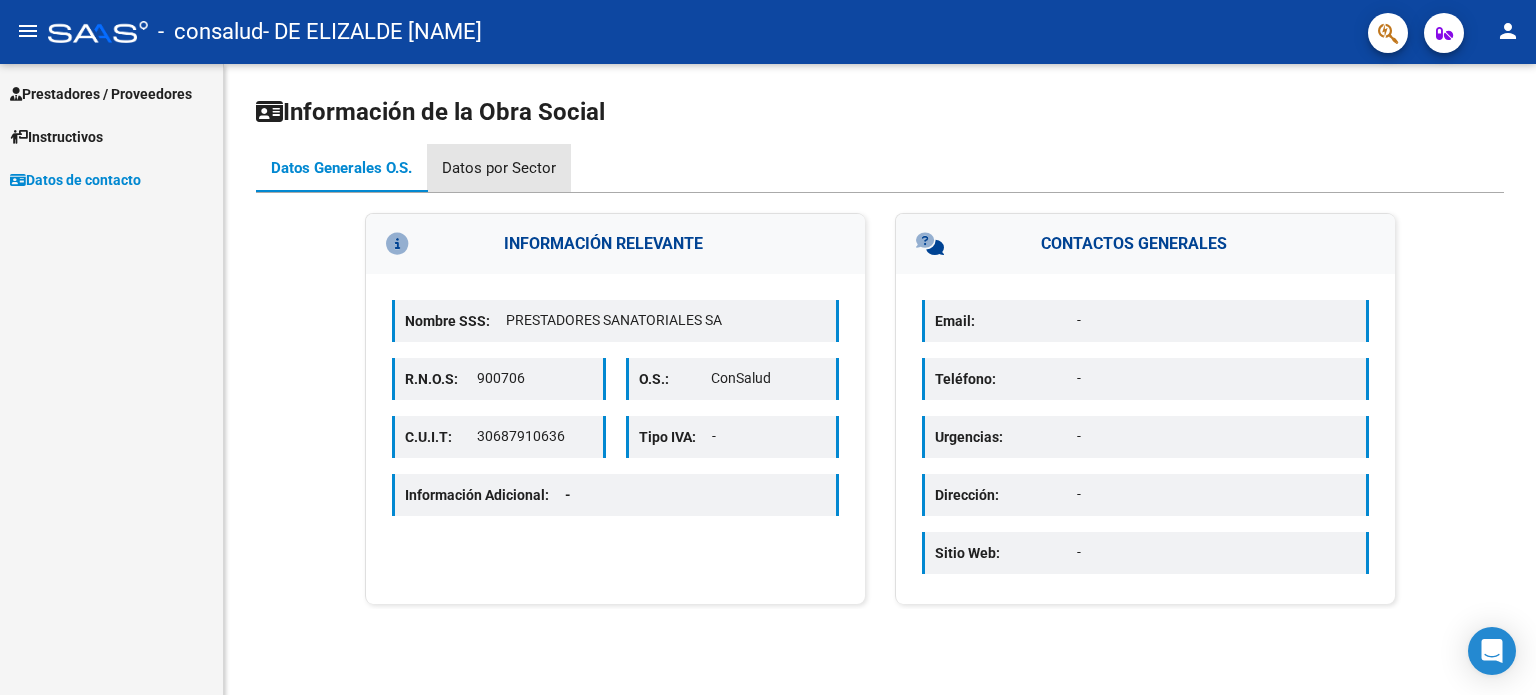 click on "Datos por Sector" at bounding box center [499, 168] 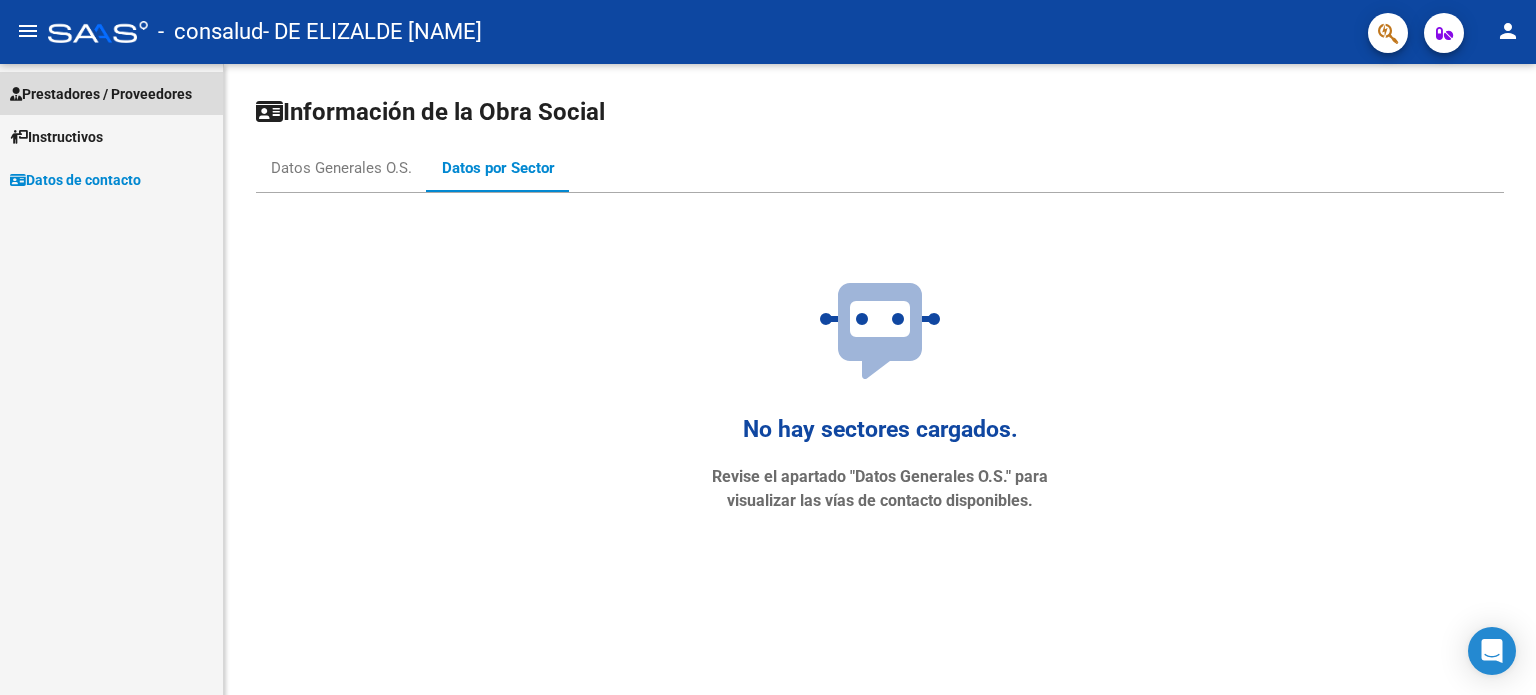 click on "Prestadores / Proveedores" at bounding box center (101, 94) 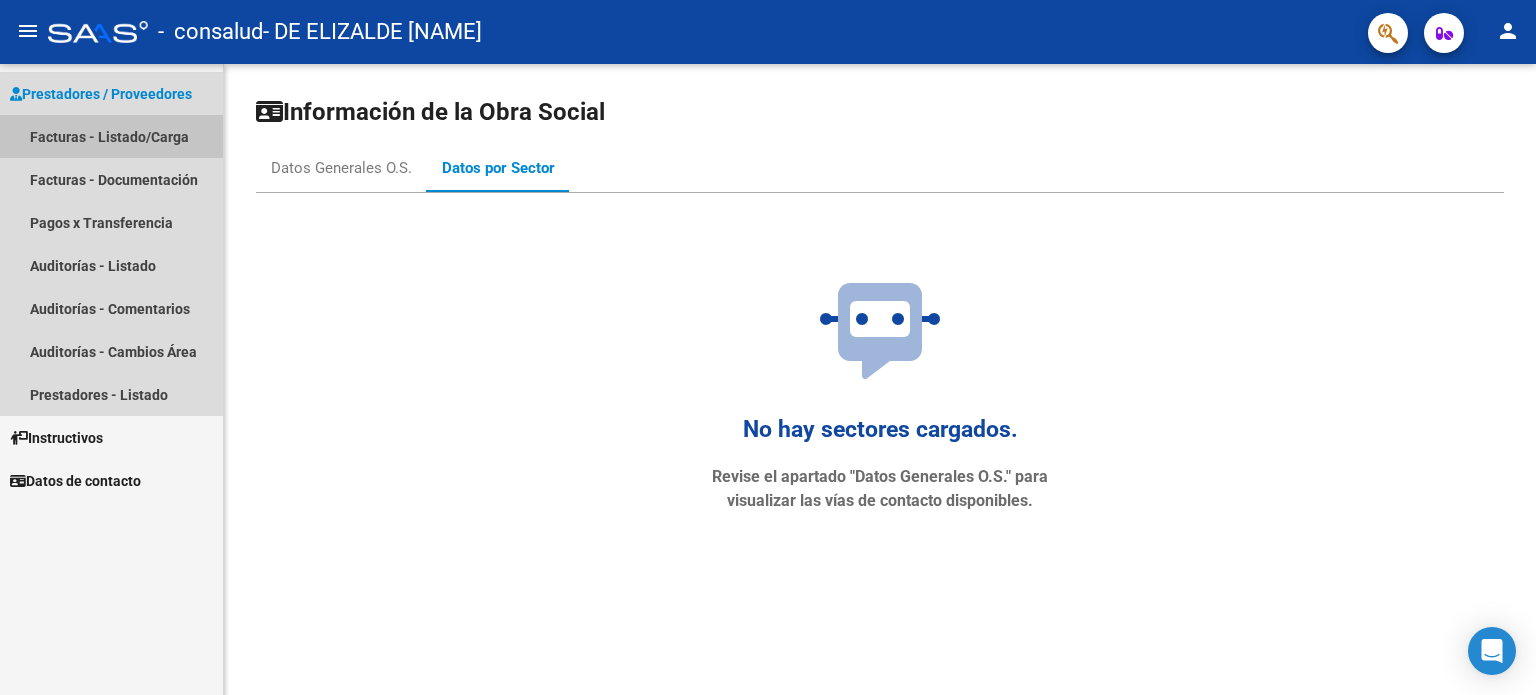 click on "Facturas - Listado/Carga" at bounding box center (111, 136) 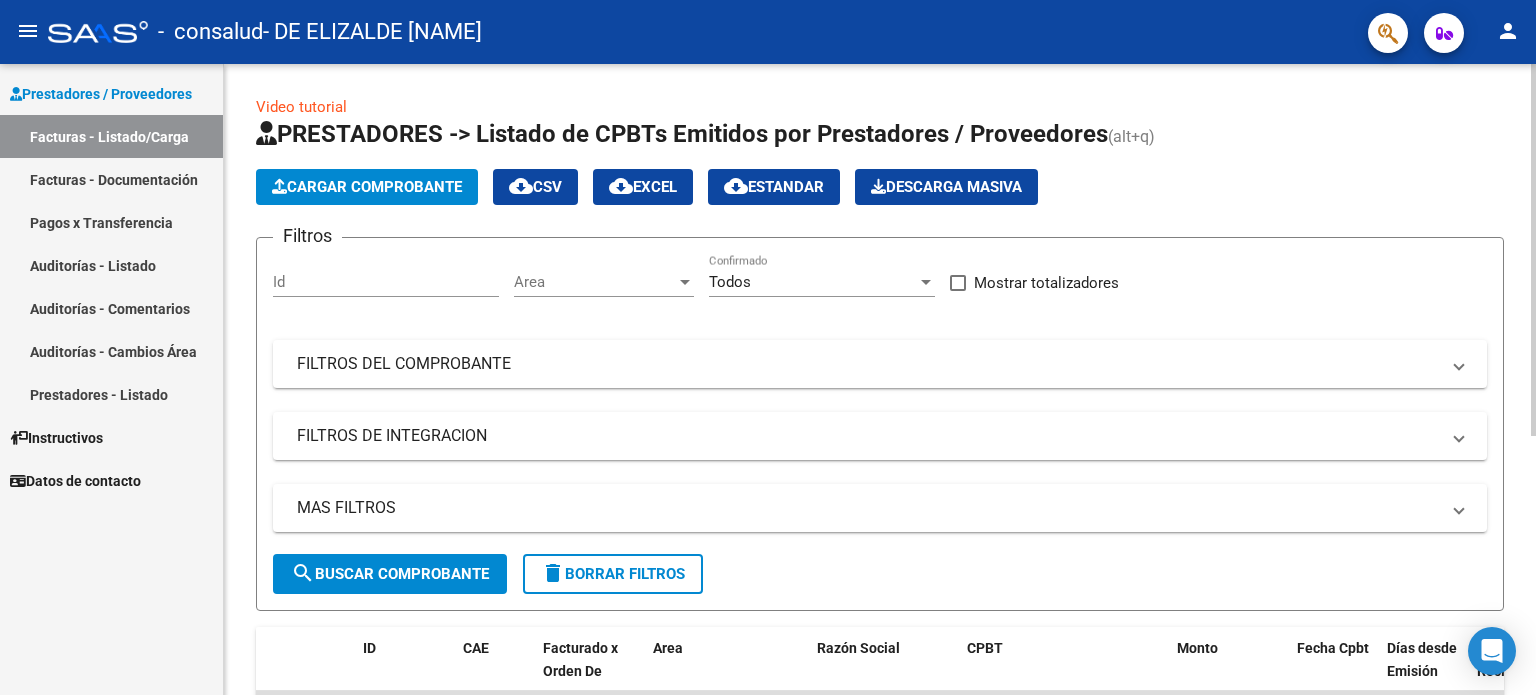 scroll, scrollTop: 438, scrollLeft: 0, axis: vertical 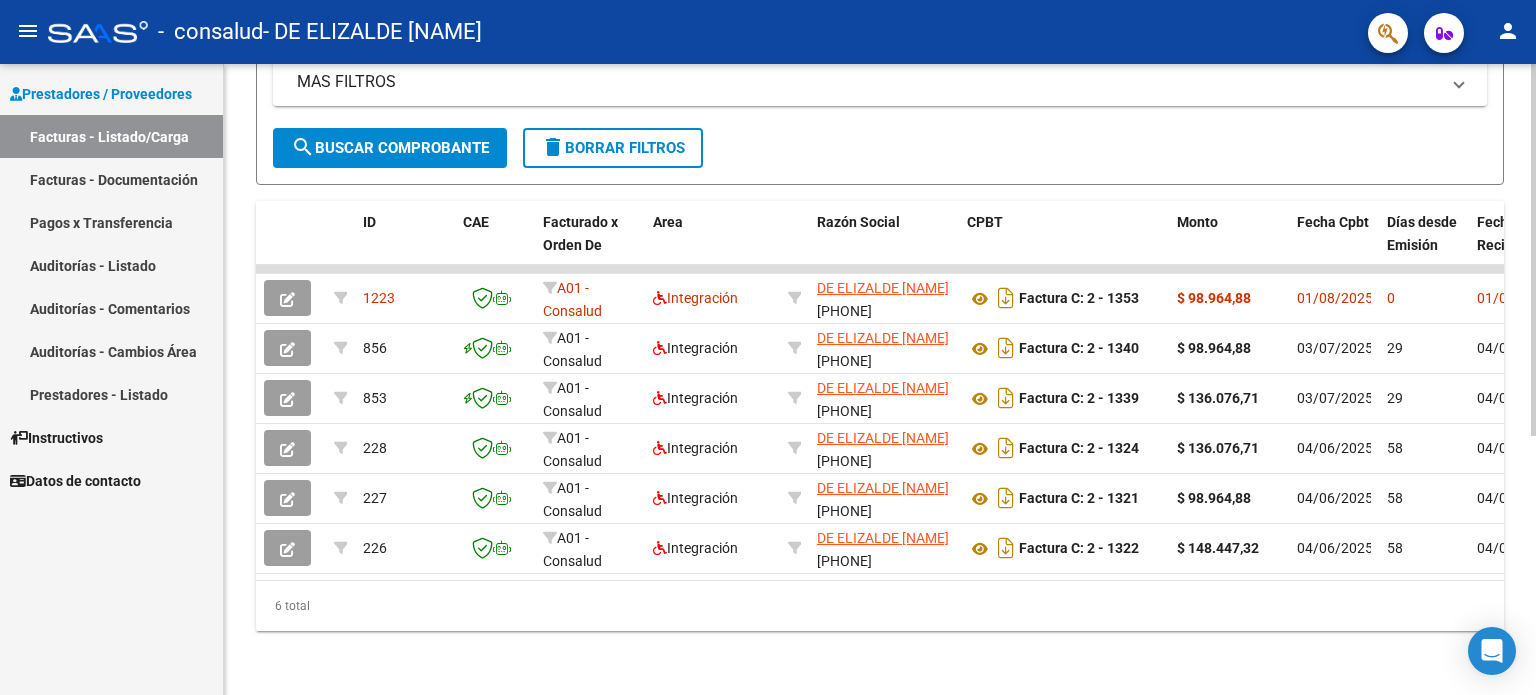 click 